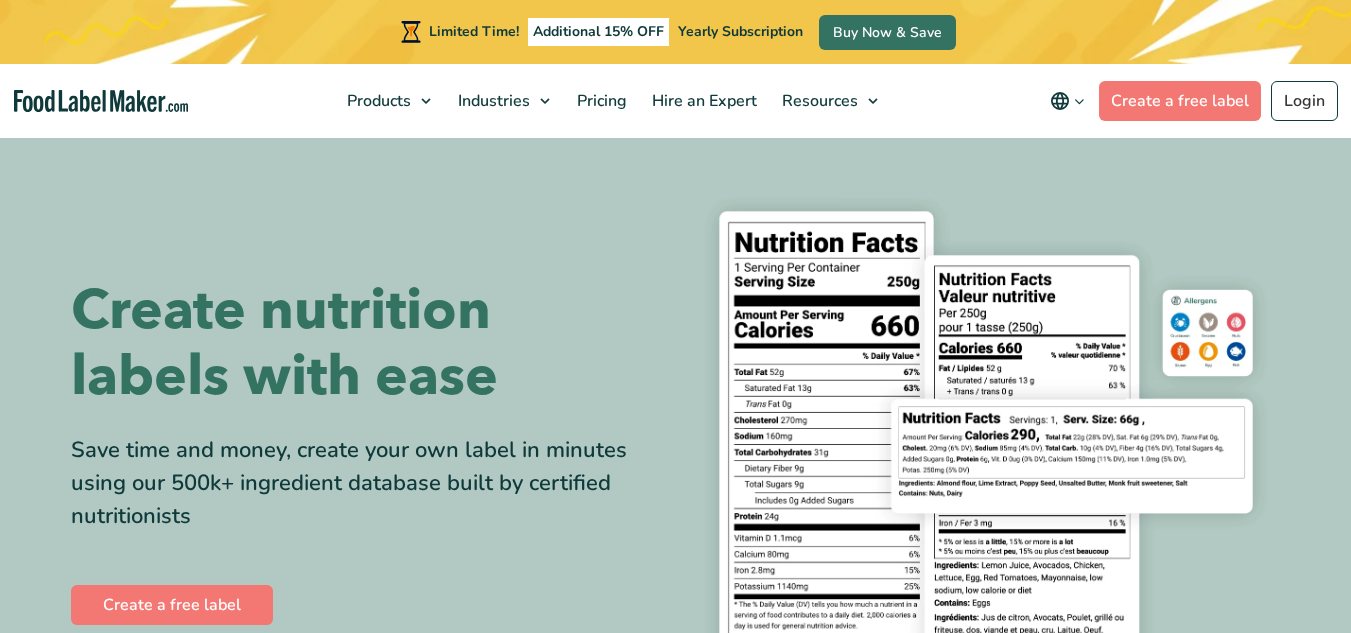 scroll, scrollTop: 0, scrollLeft: 0, axis: both 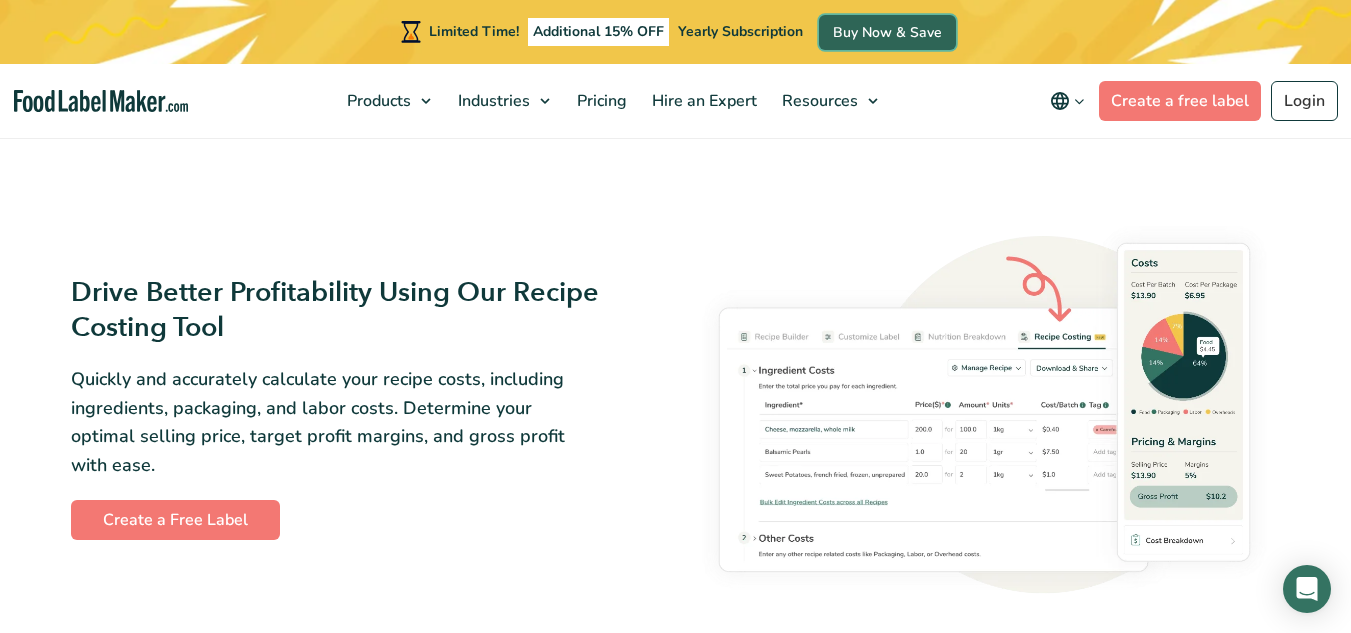 click on "Buy Now & Save" at bounding box center [887, 32] 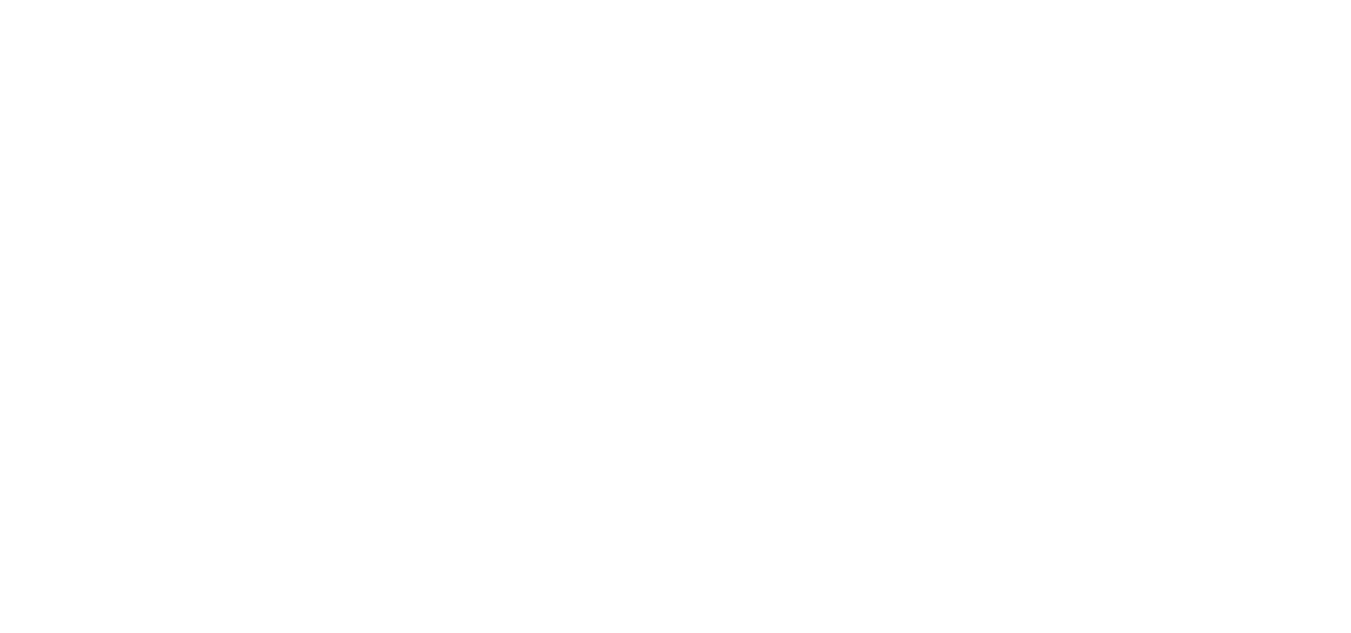 scroll, scrollTop: 0, scrollLeft: 0, axis: both 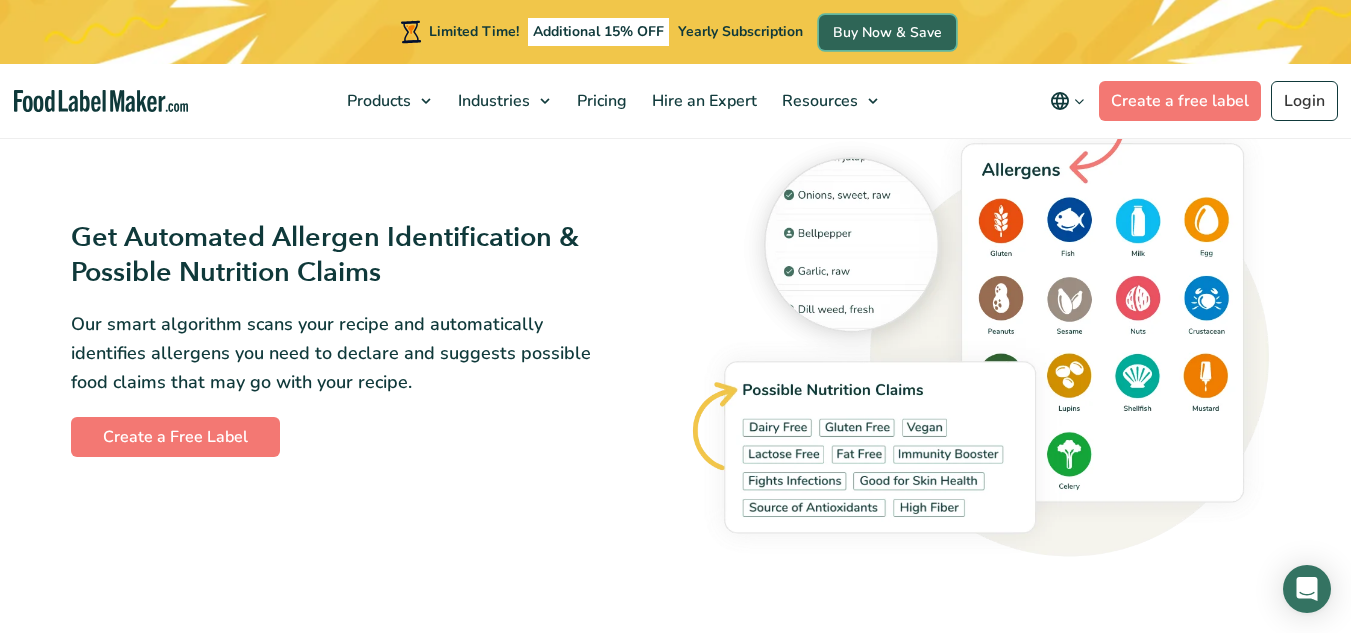 click on "Buy Now & Save" at bounding box center (887, 32) 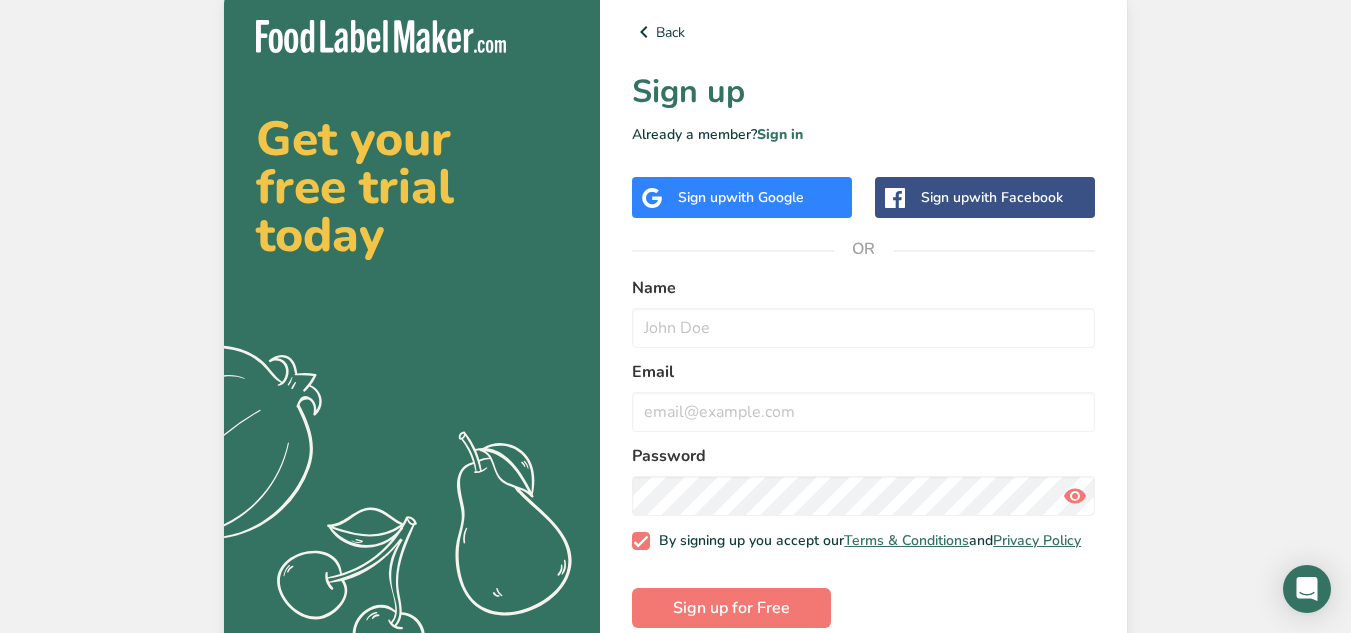 scroll, scrollTop: 0, scrollLeft: 0, axis: both 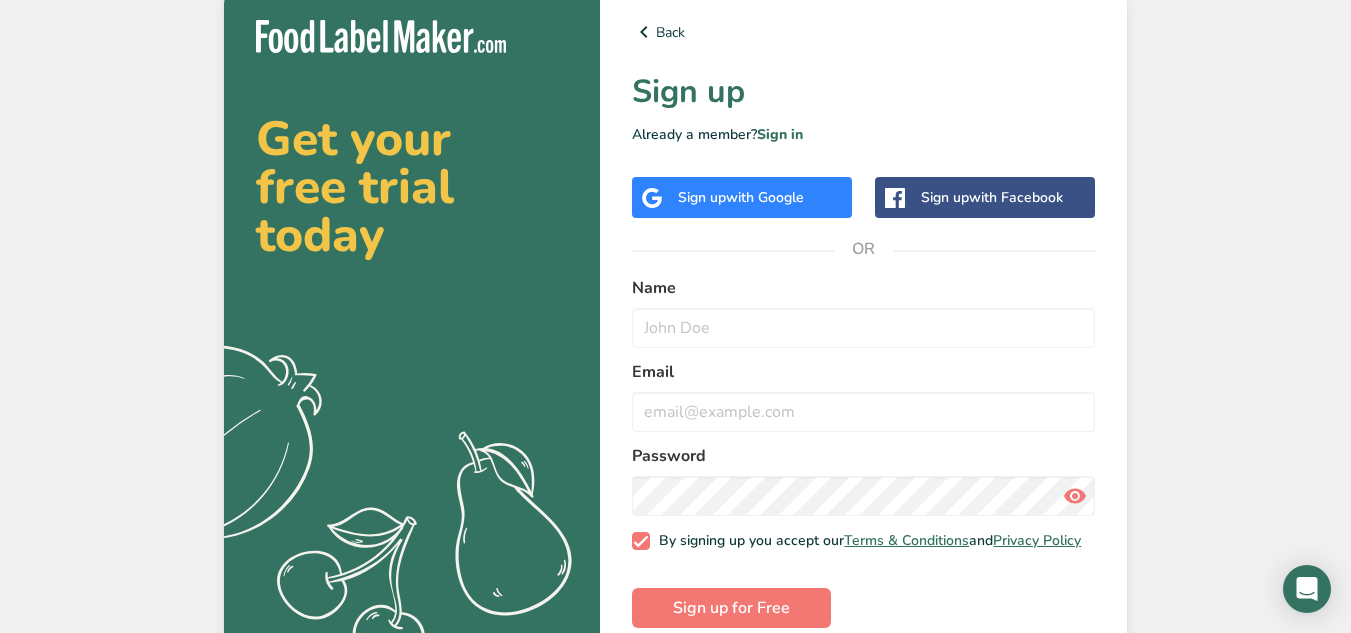click on "Sign up  with Google" at bounding box center (741, 197) 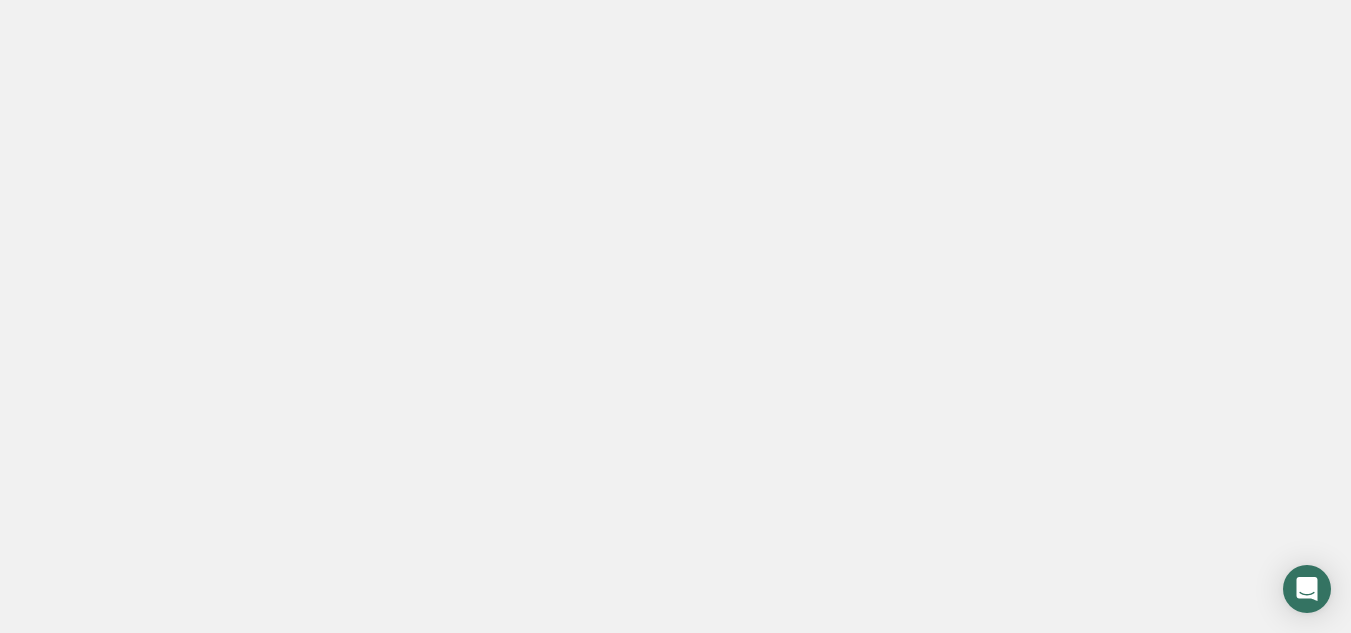 scroll, scrollTop: 0, scrollLeft: 0, axis: both 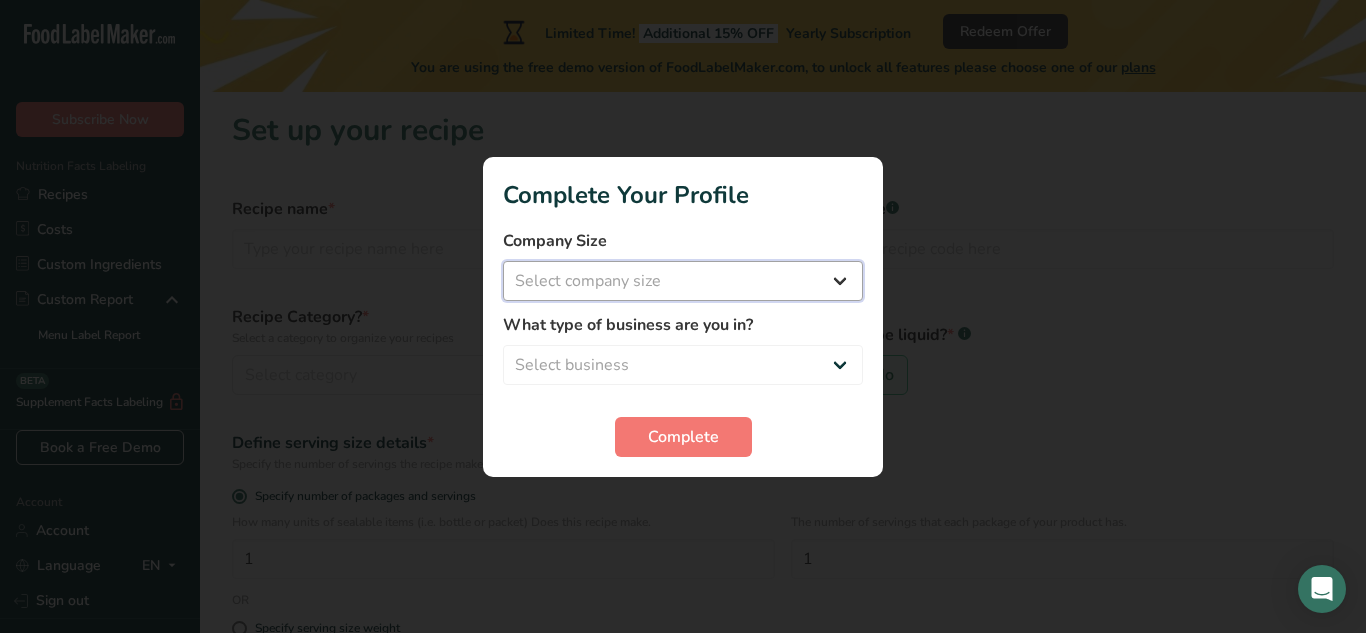 click on "Select company size
Fewer than 10 Employees
10 to 50 Employees
51 to 500 Employees
Over 500 Employees" at bounding box center [683, 281] 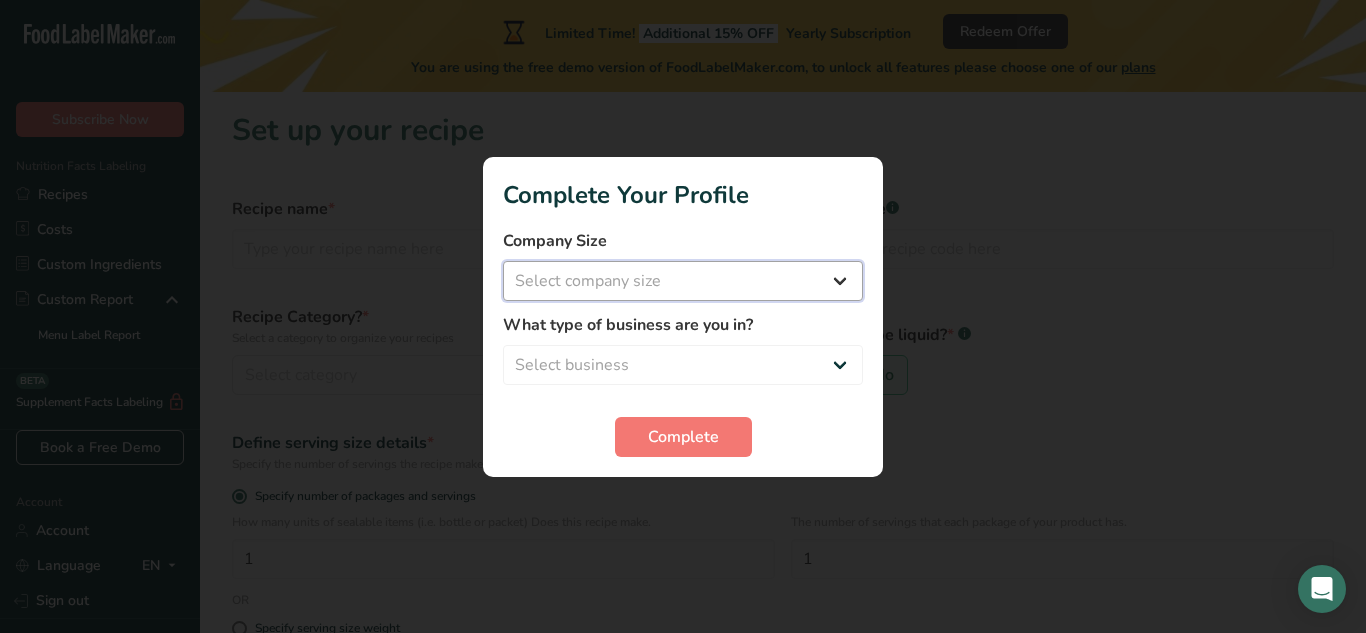 click on "Select company size
Fewer than 10 Employees
10 to 50 Employees
51 to 500 Employees
Over 500 Employees" at bounding box center (683, 281) 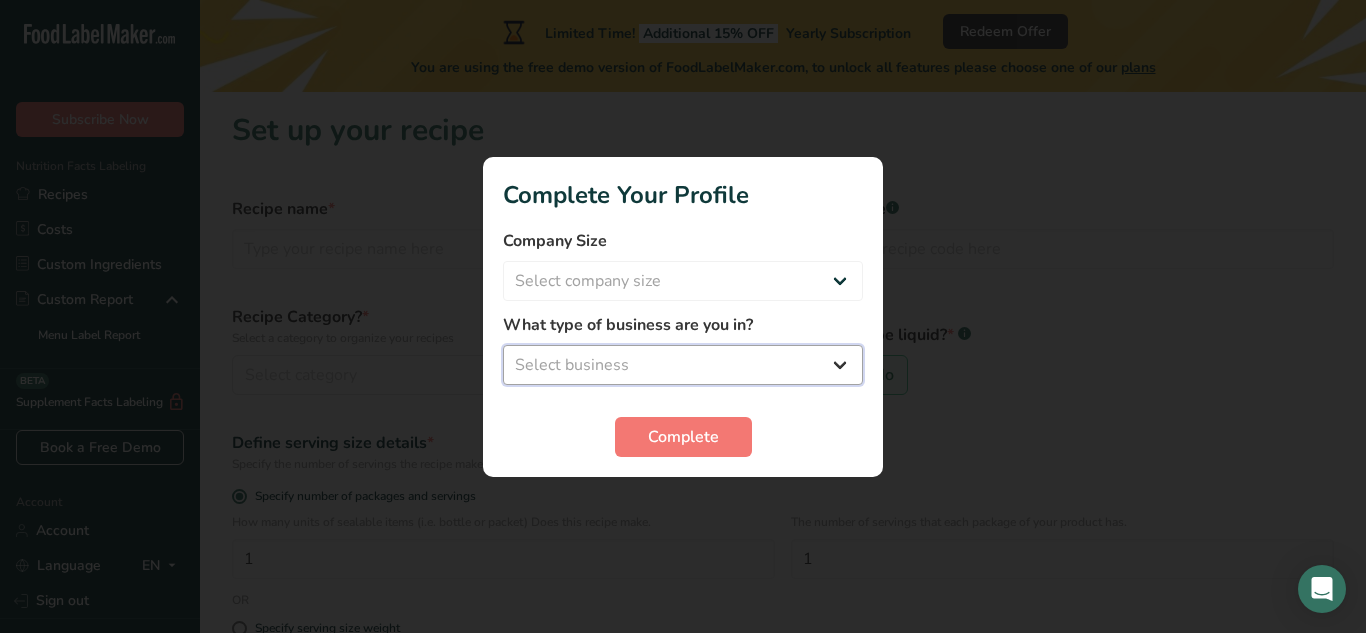 click on "Select business
Packaged Food Manufacturer
Restaurant & Cafe
Bakery
Meal Plans & Catering Company
Nutritionist
Food Blogger
Personal Trainer
Other" at bounding box center (683, 365) 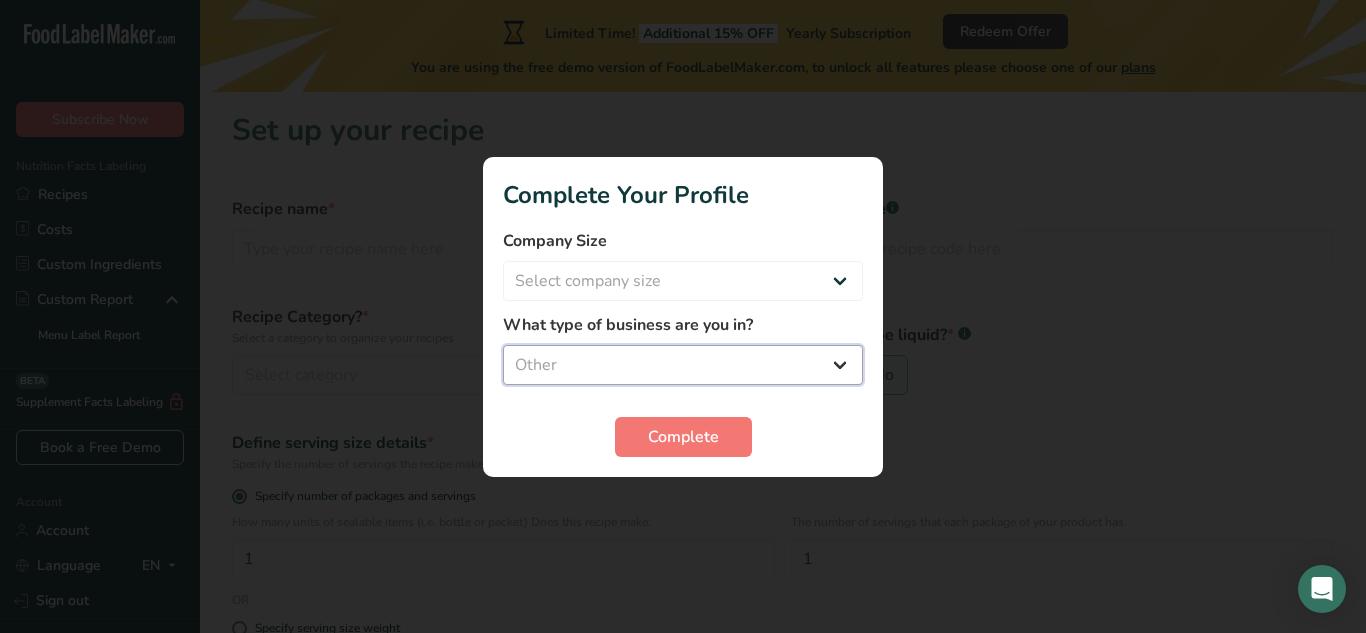 click on "Select business
Packaged Food Manufacturer
Restaurant & Cafe
Bakery
Meal Plans & Catering Company
Nutritionist
Food Blogger
Personal Trainer
Other" at bounding box center [683, 365] 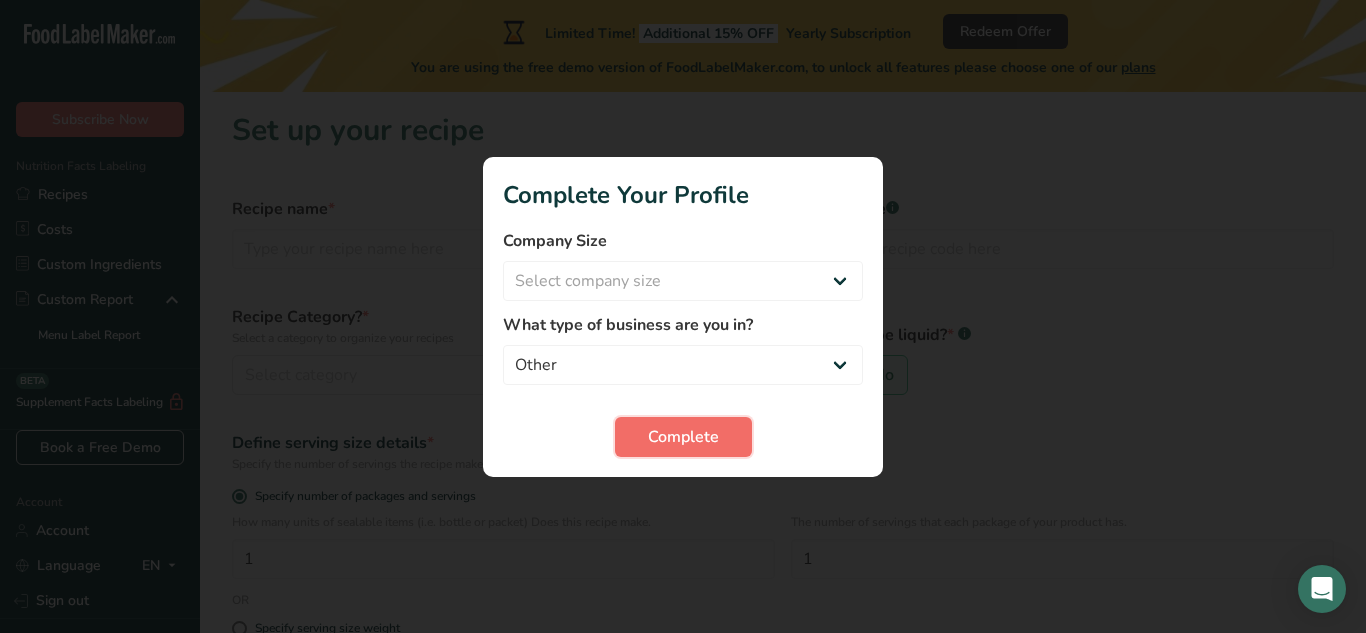 click on "Complete" at bounding box center [683, 437] 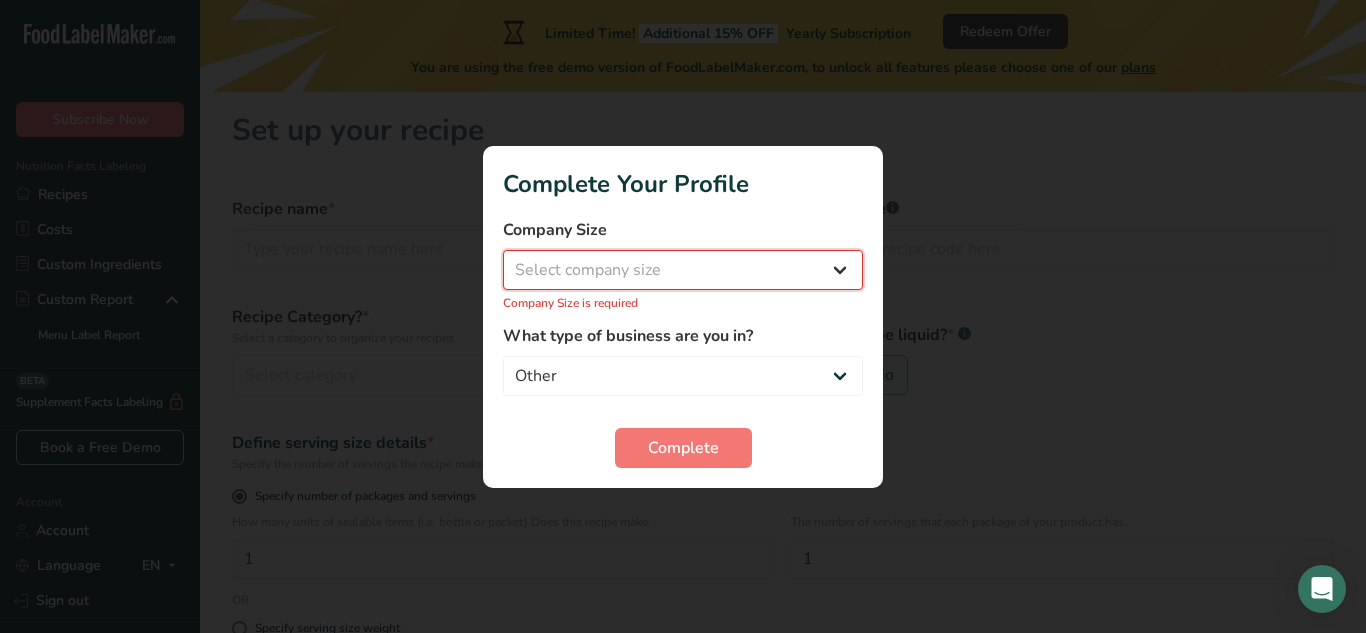 click on "Select company size
Fewer than 10 Employees
10 to 50 Employees
51 to 500 Employees
Over 500 Employees" at bounding box center [683, 270] 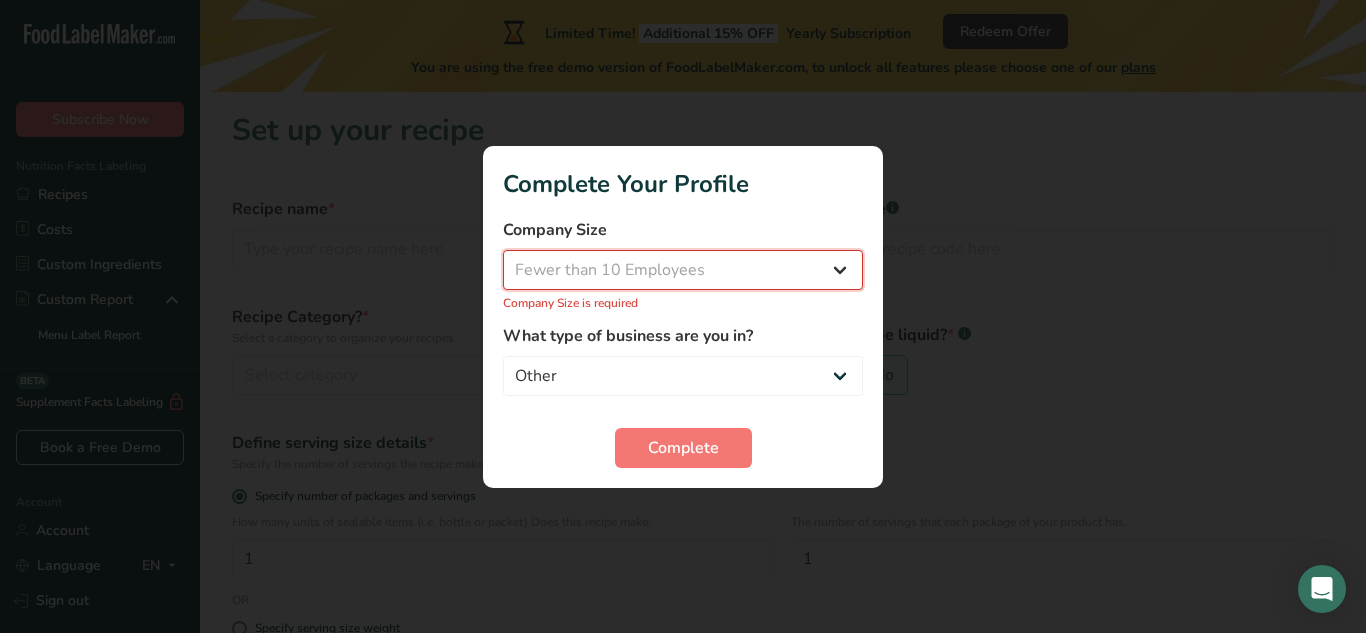click on "Select company size
Fewer than 10 Employees
10 to 50 Employees
51 to 500 Employees
Over 500 Employees" at bounding box center [683, 270] 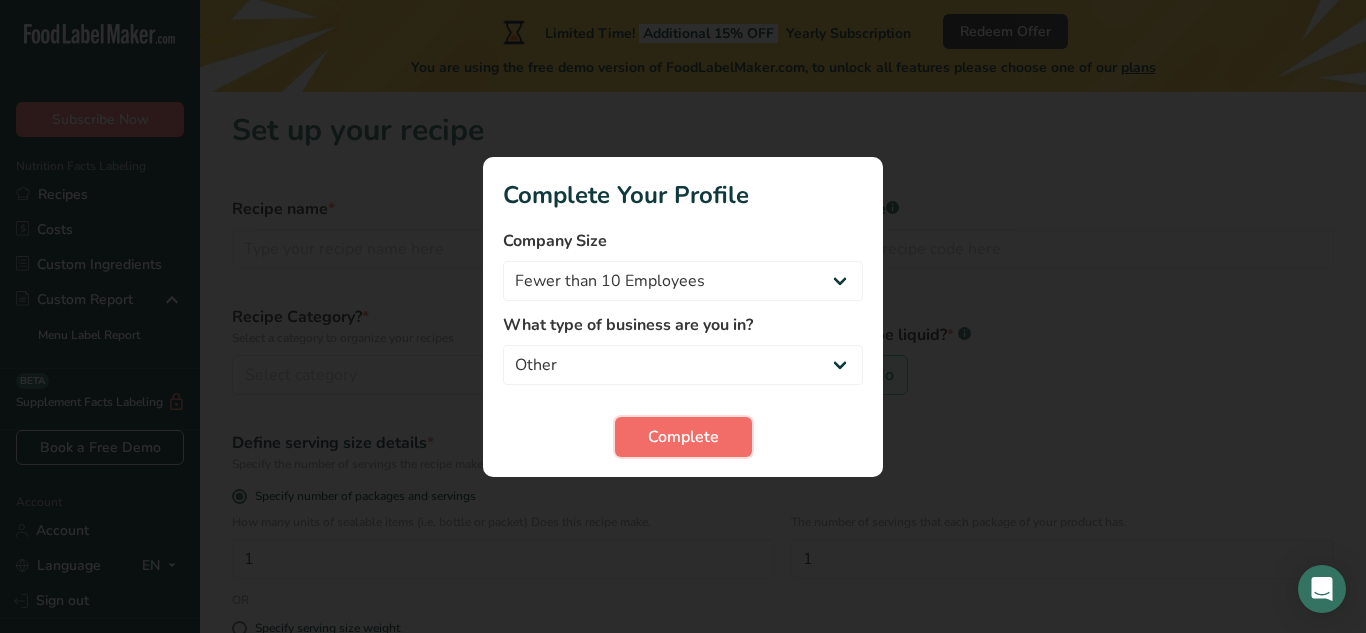 click on "Complete" at bounding box center (683, 437) 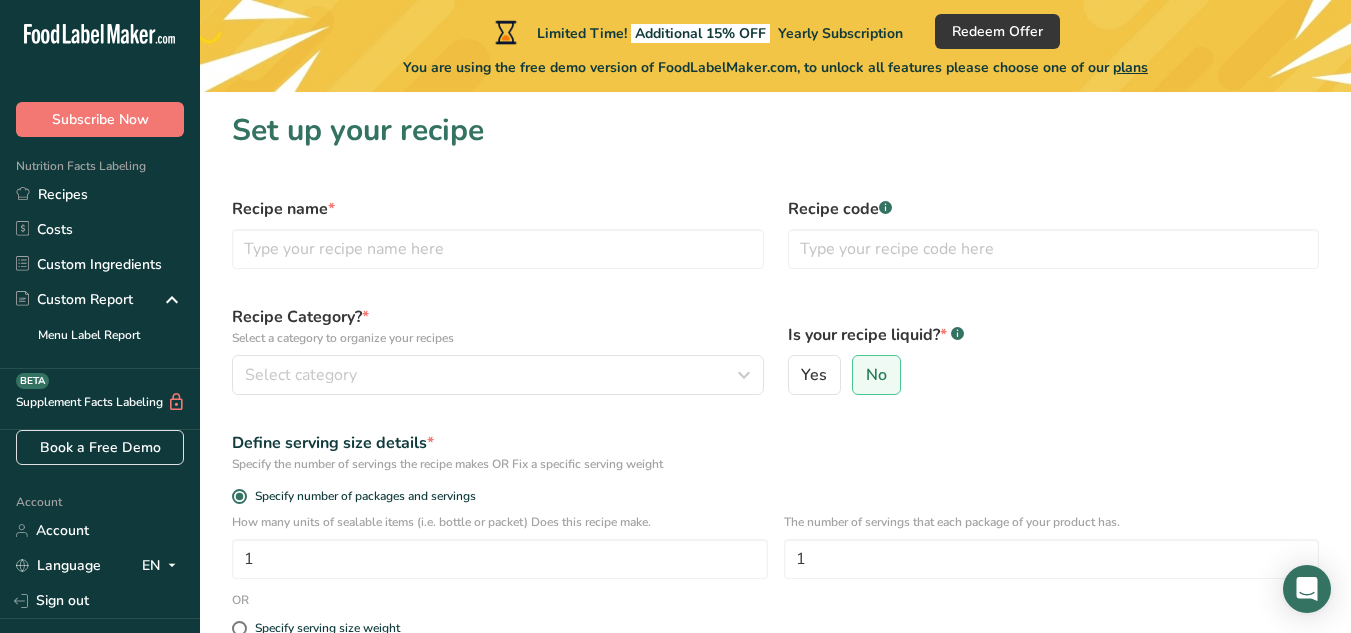 scroll, scrollTop: 100, scrollLeft: 0, axis: vertical 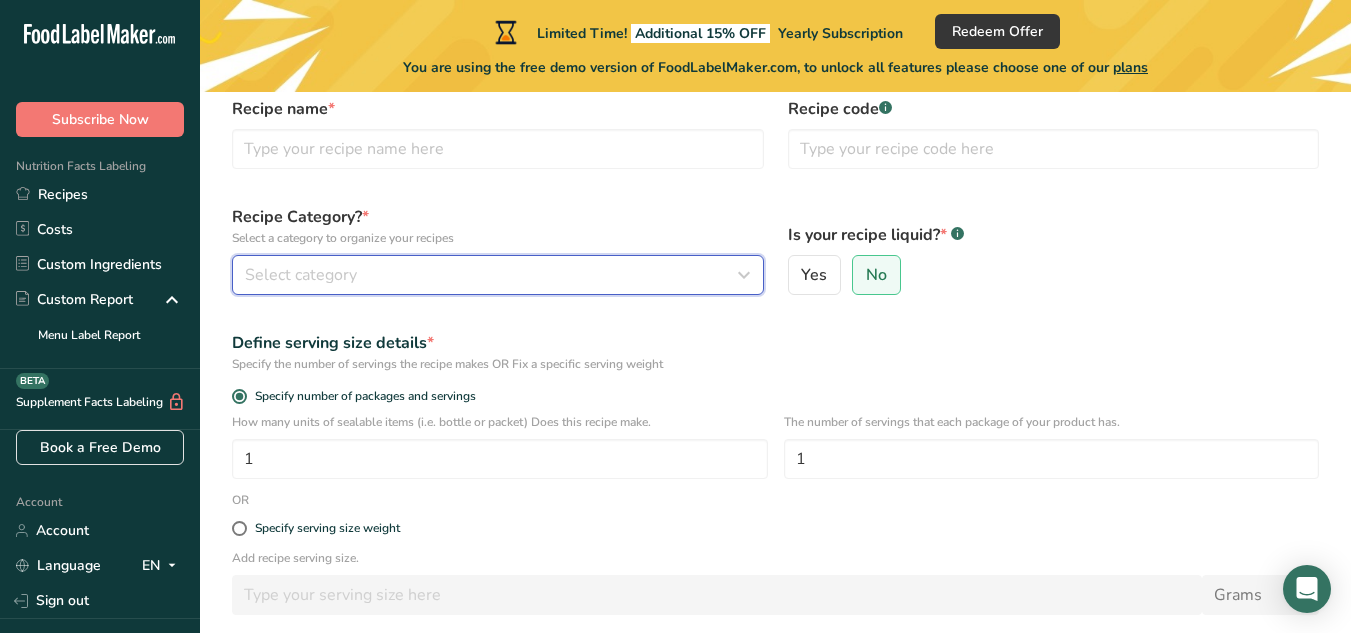 click at bounding box center (744, 275) 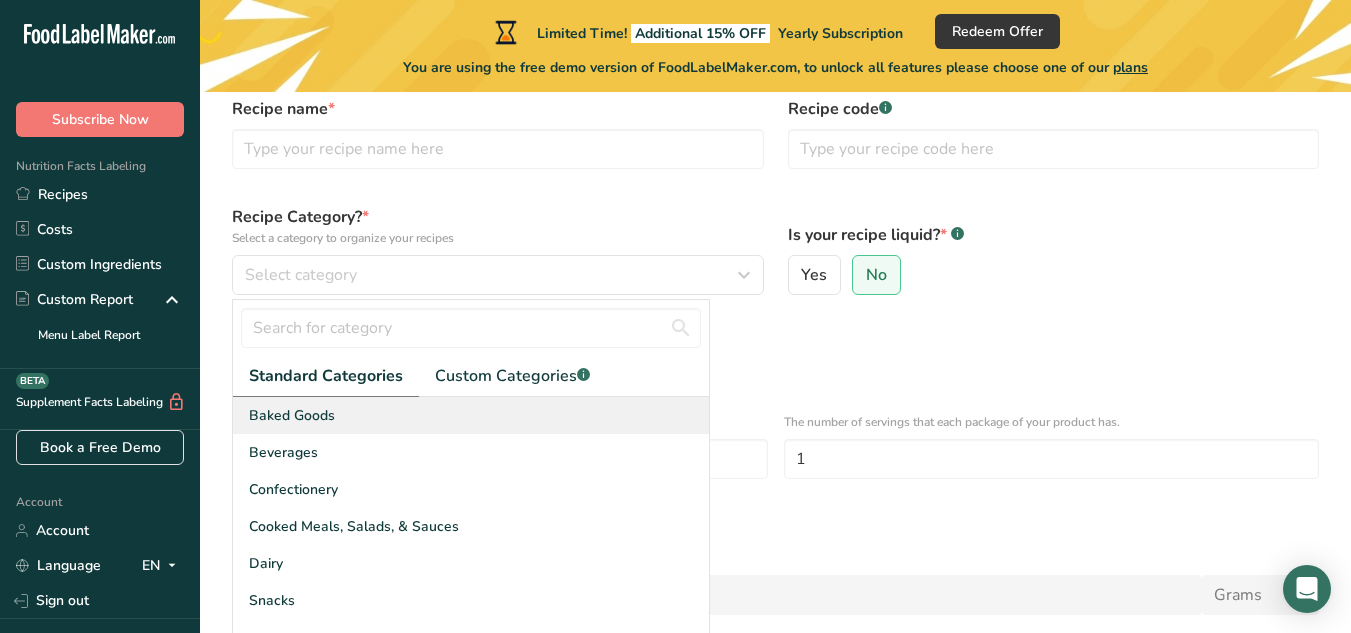 click on "Baked Goods" at bounding box center [471, 415] 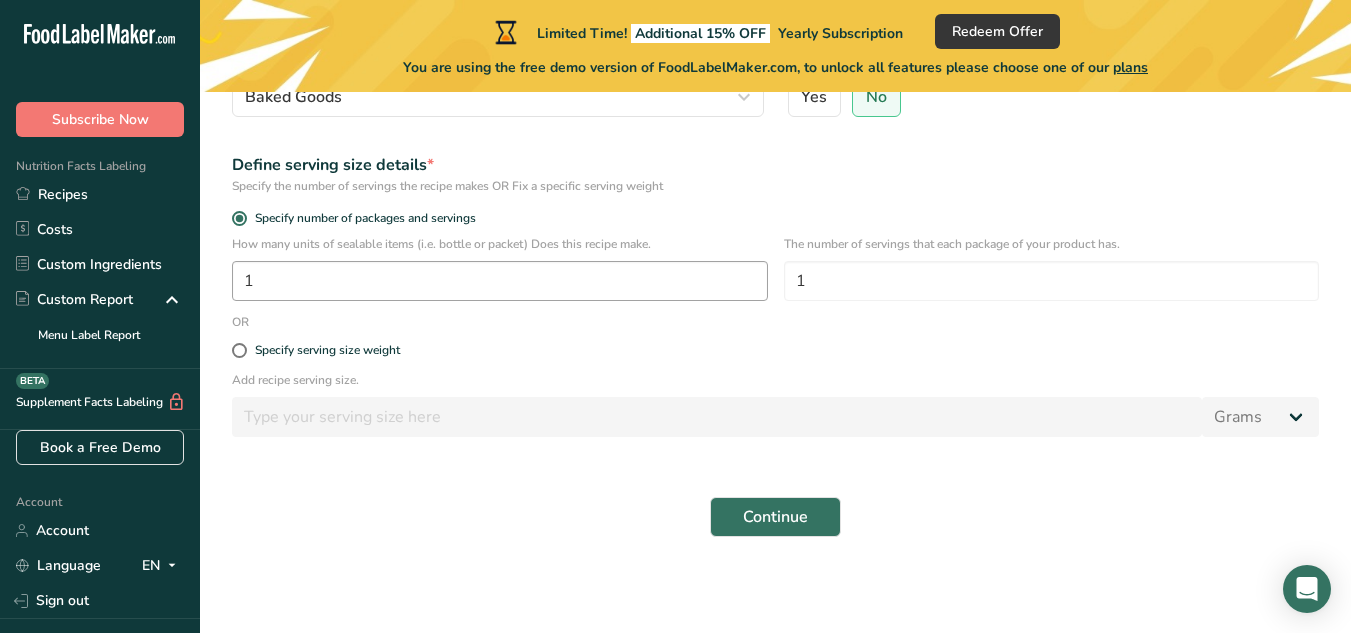 scroll, scrollTop: 0, scrollLeft: 0, axis: both 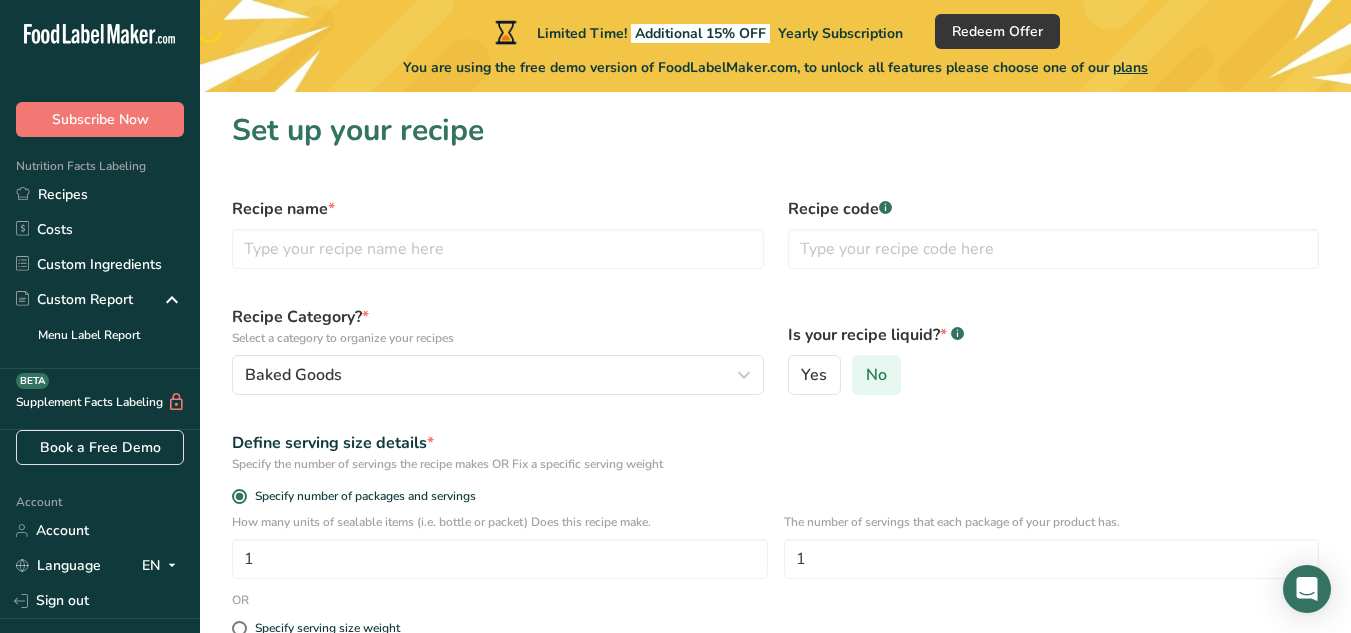 click on "No" at bounding box center [876, 375] 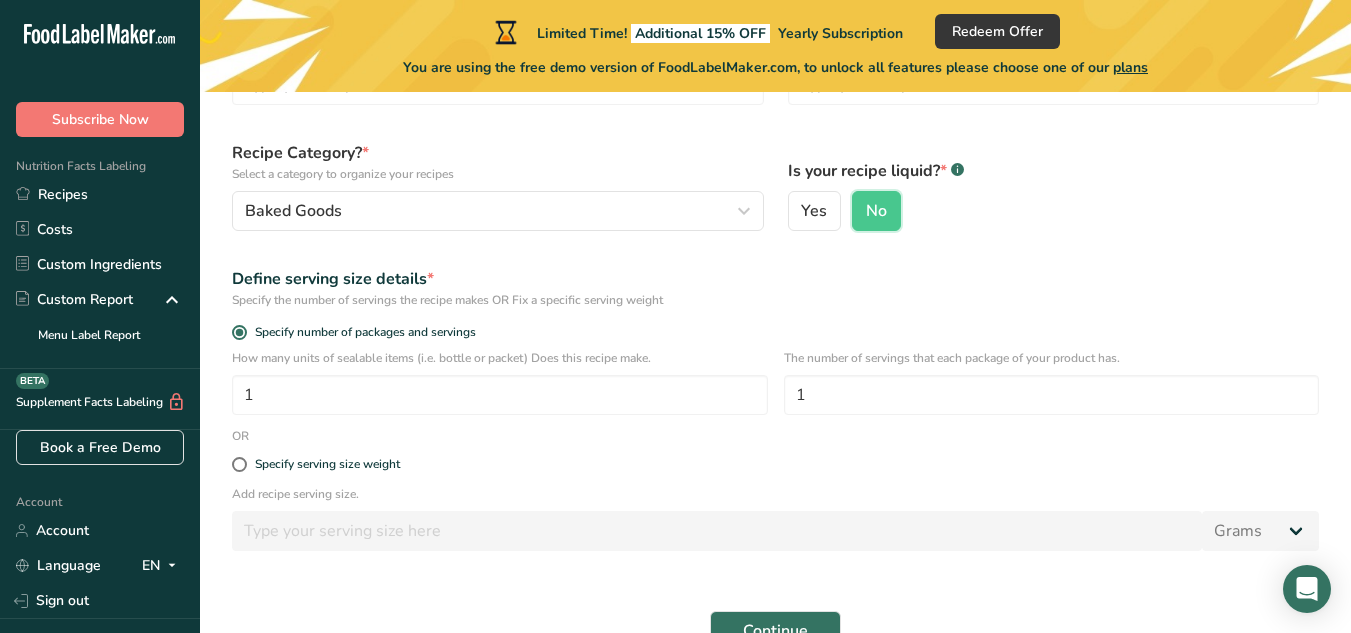 scroll, scrollTop: 0, scrollLeft: 0, axis: both 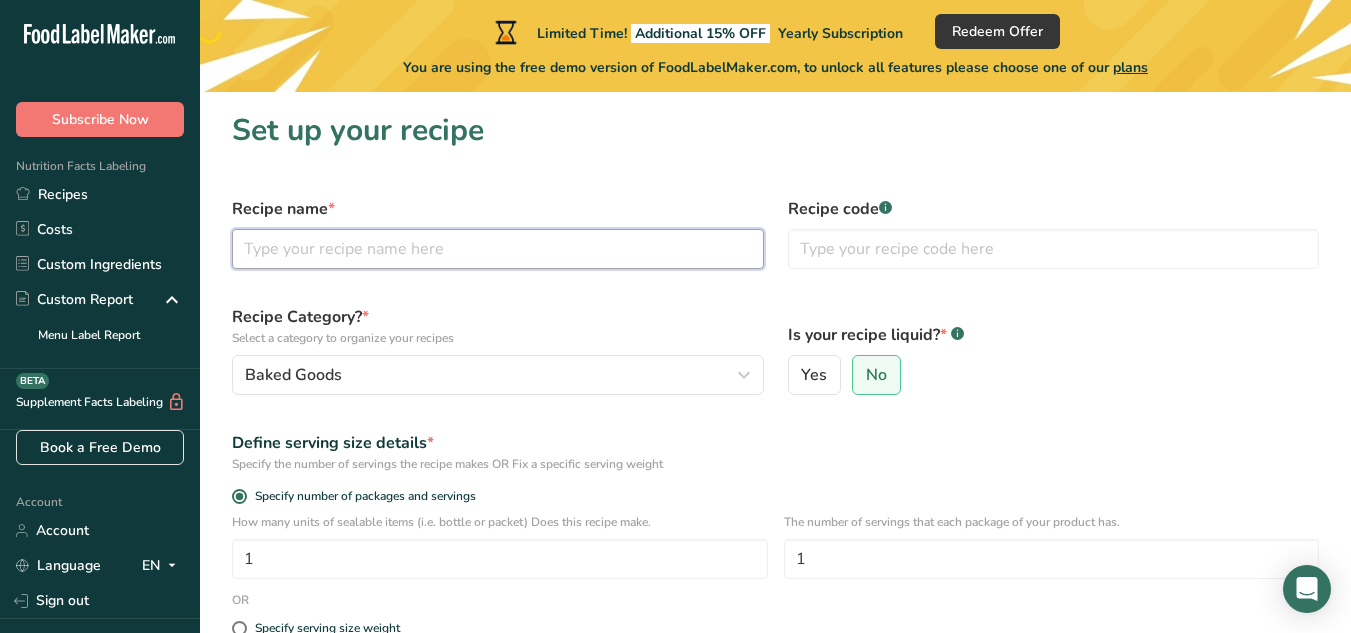 click at bounding box center (498, 249) 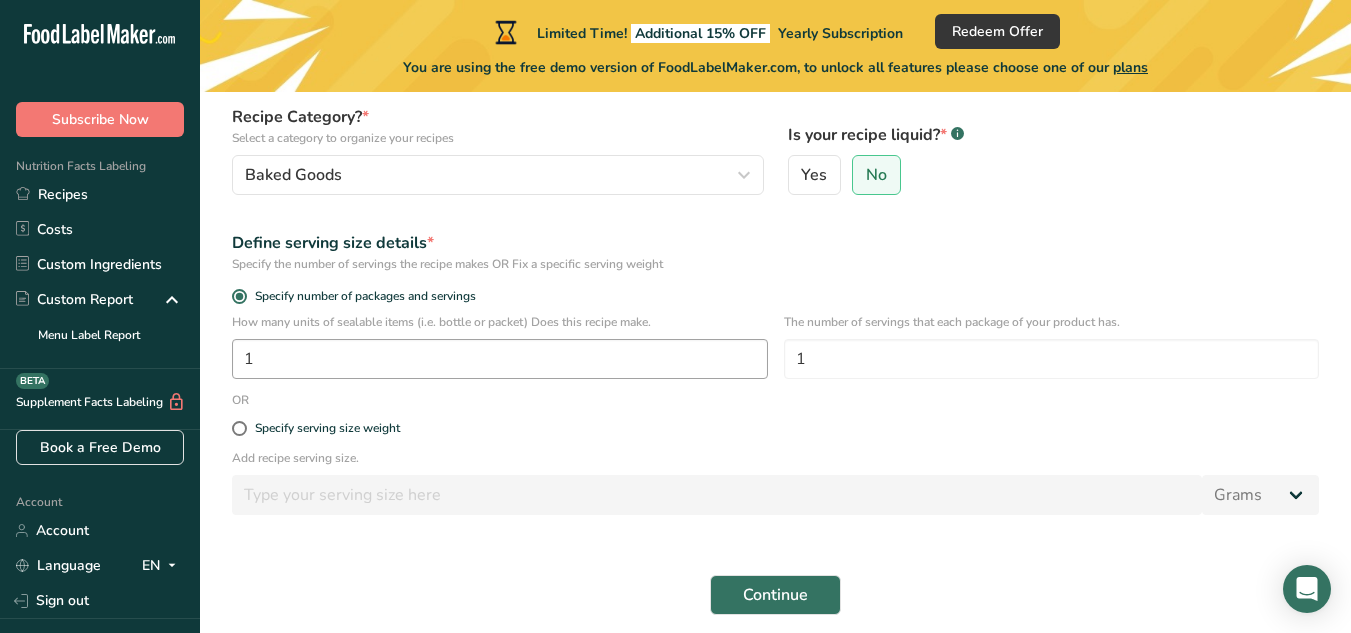 scroll, scrollTop: 278, scrollLeft: 0, axis: vertical 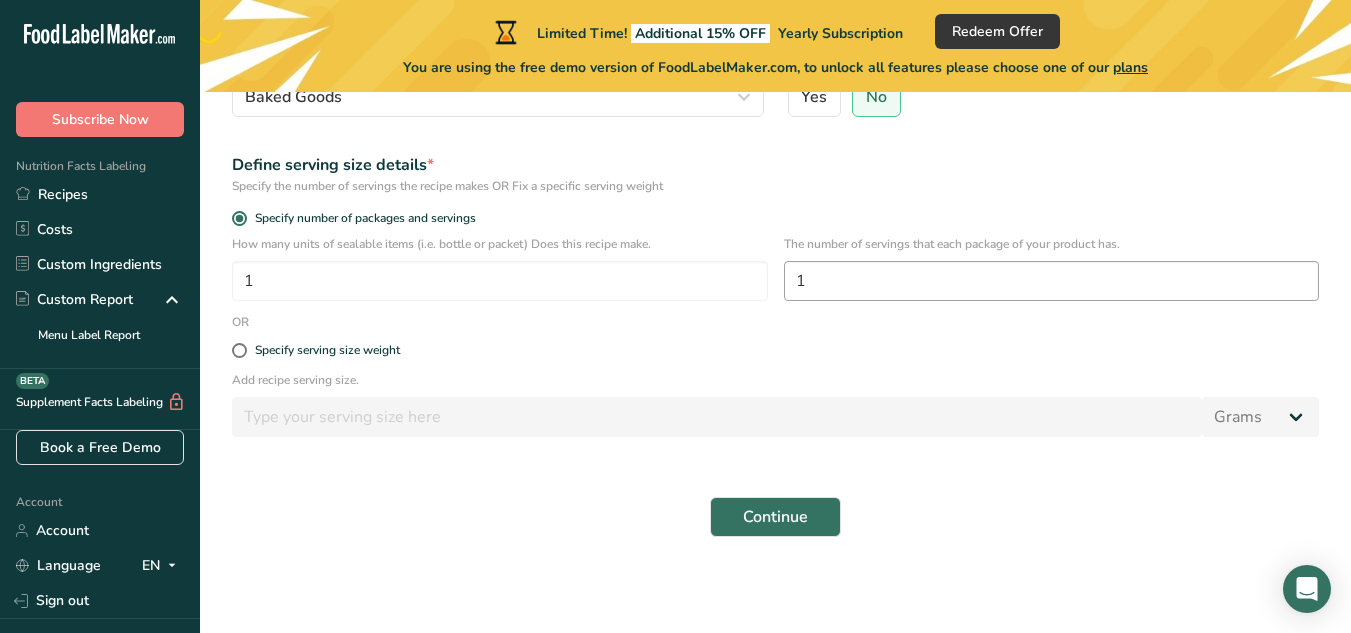 type on "Cinnamon Swirl Sourdough Bread" 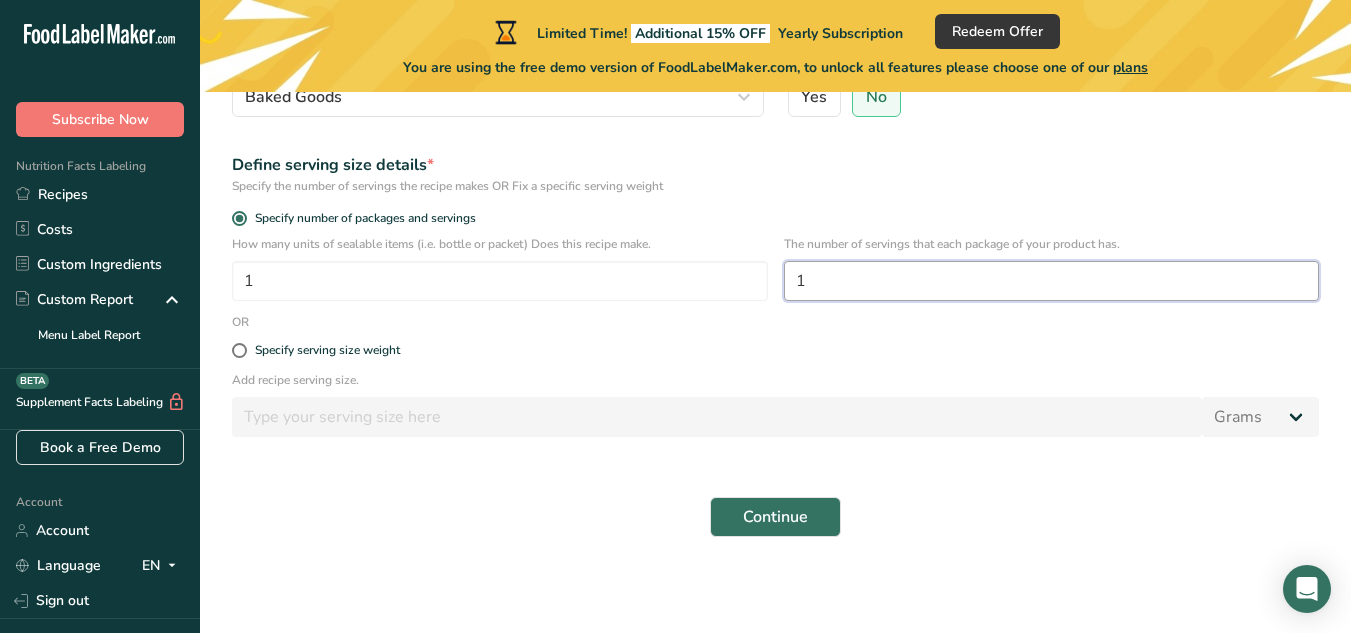 click on "1" at bounding box center (1052, 281) 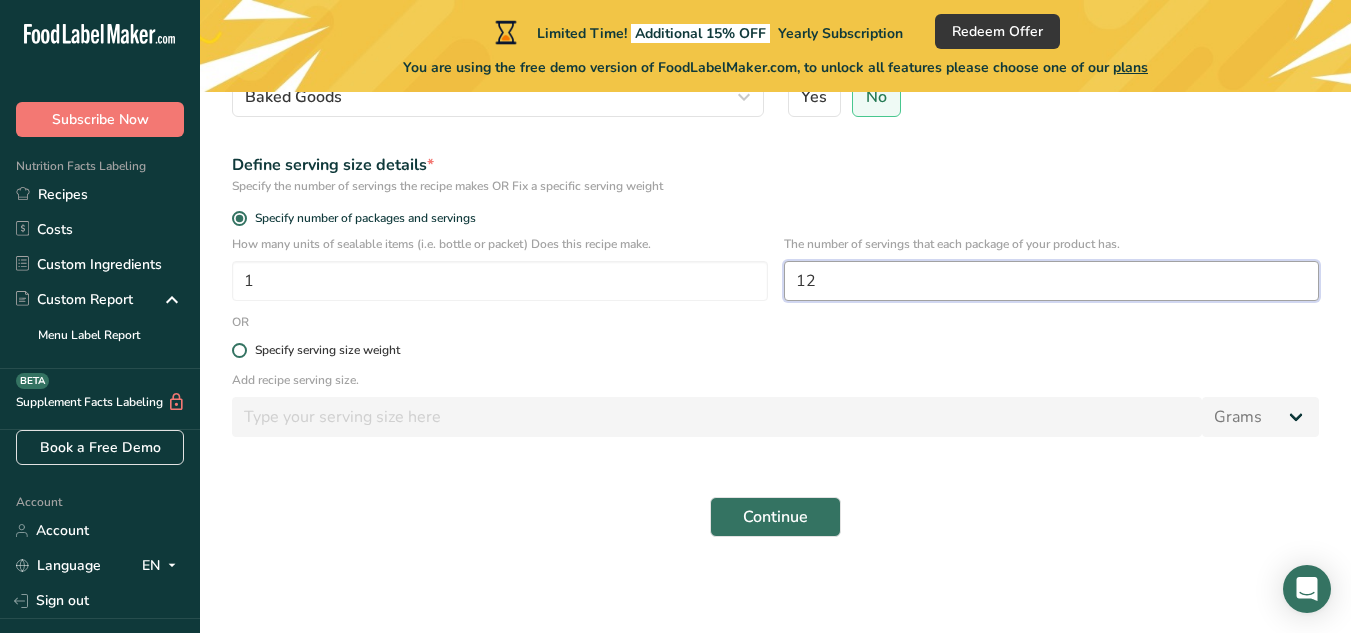 type on "12" 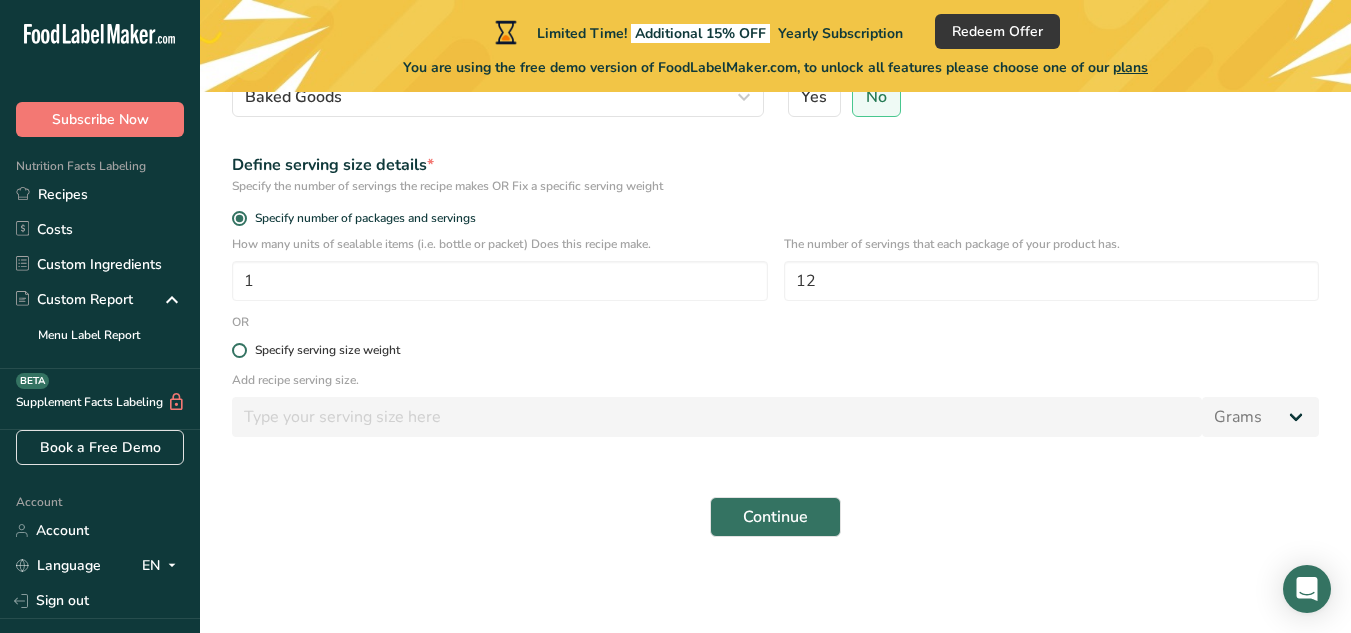 click at bounding box center (239, 350) 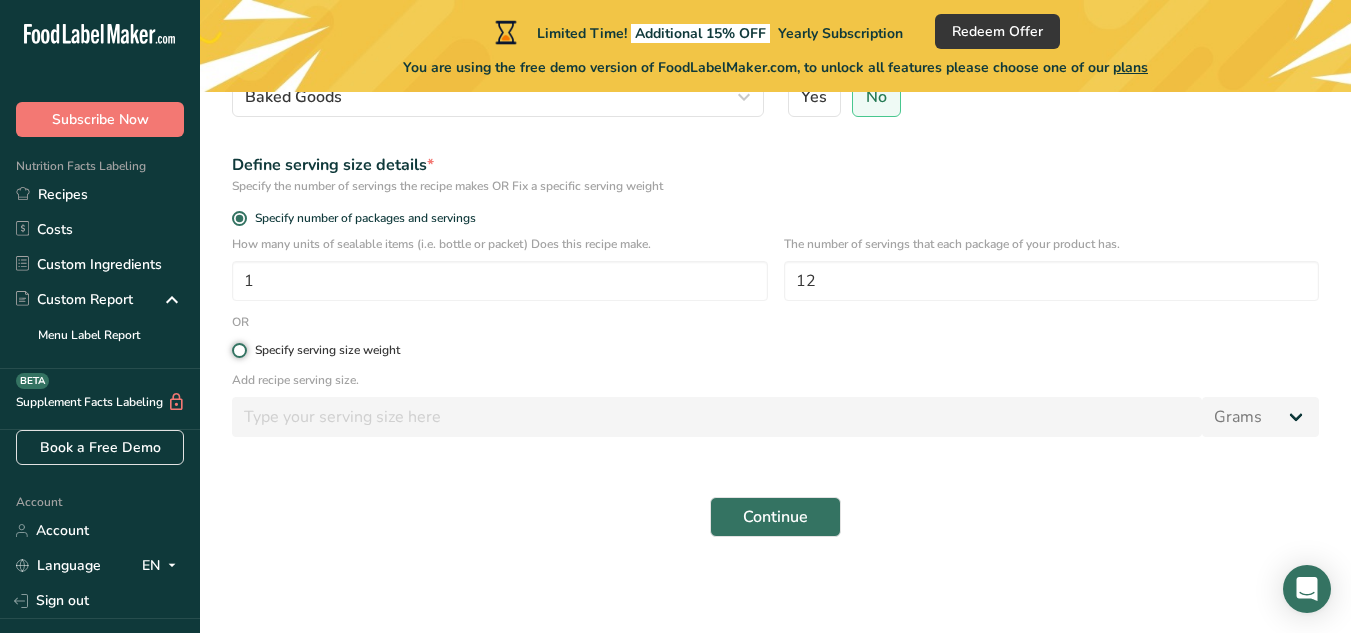 radio on "true" 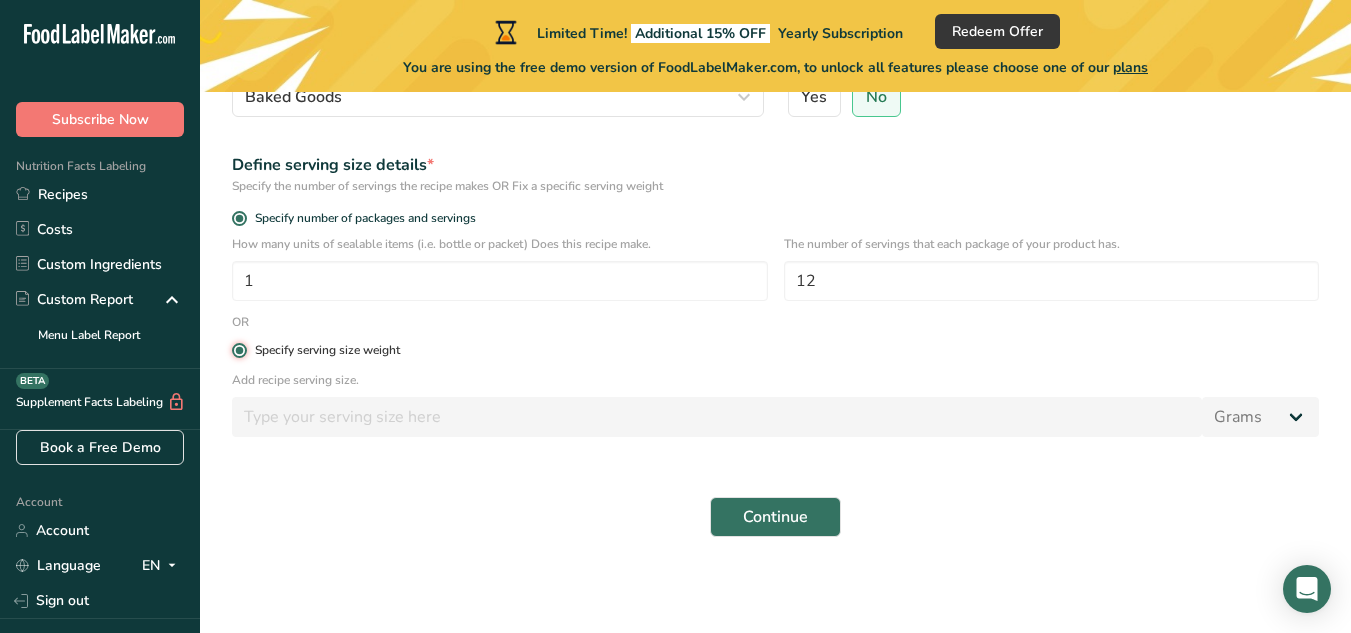radio on "false" 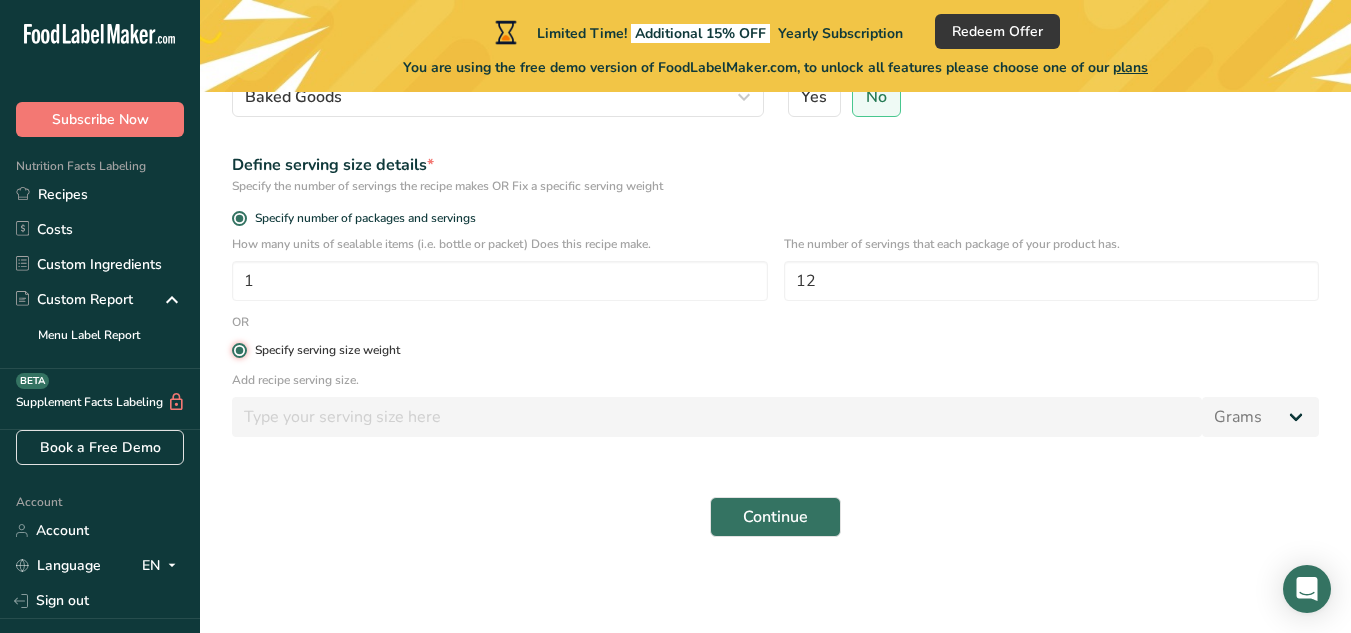 type 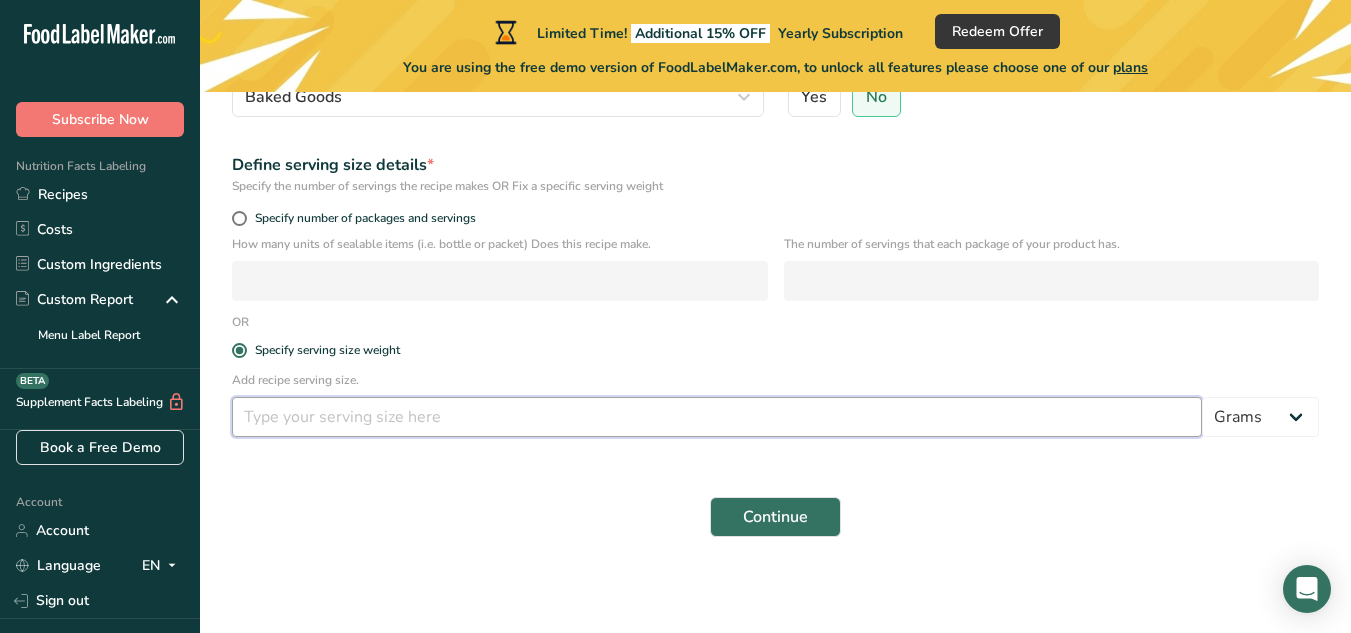 click at bounding box center (717, 417) 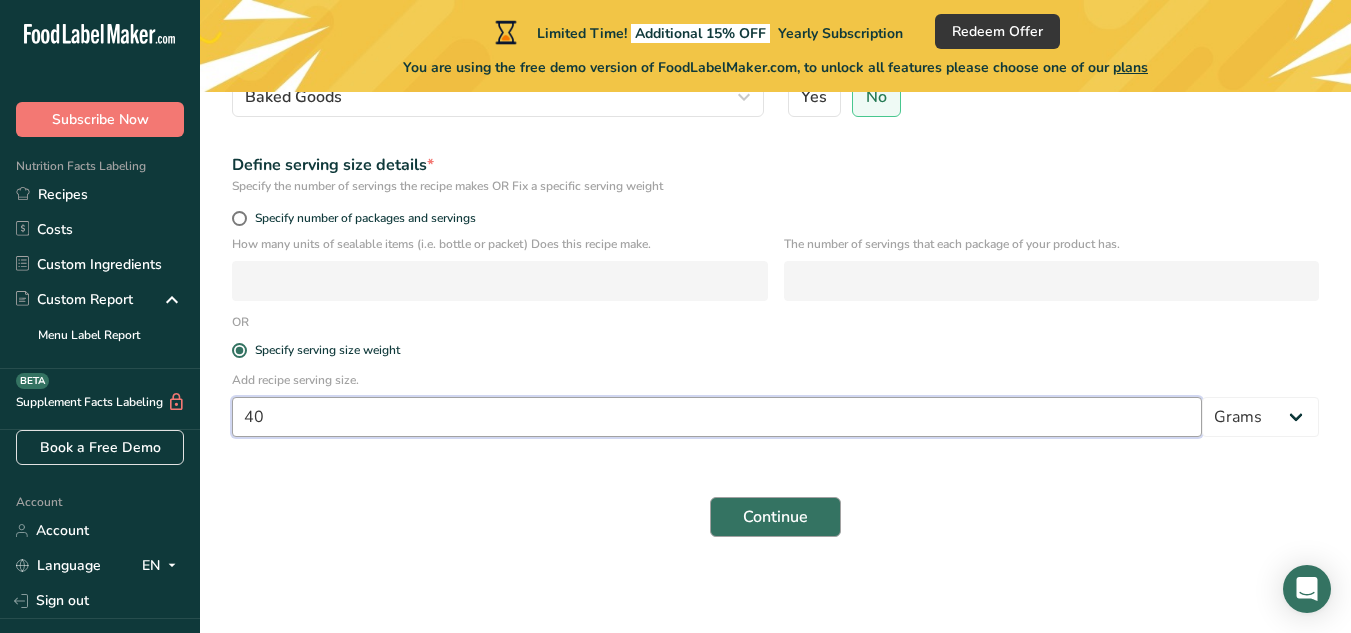 type on "40" 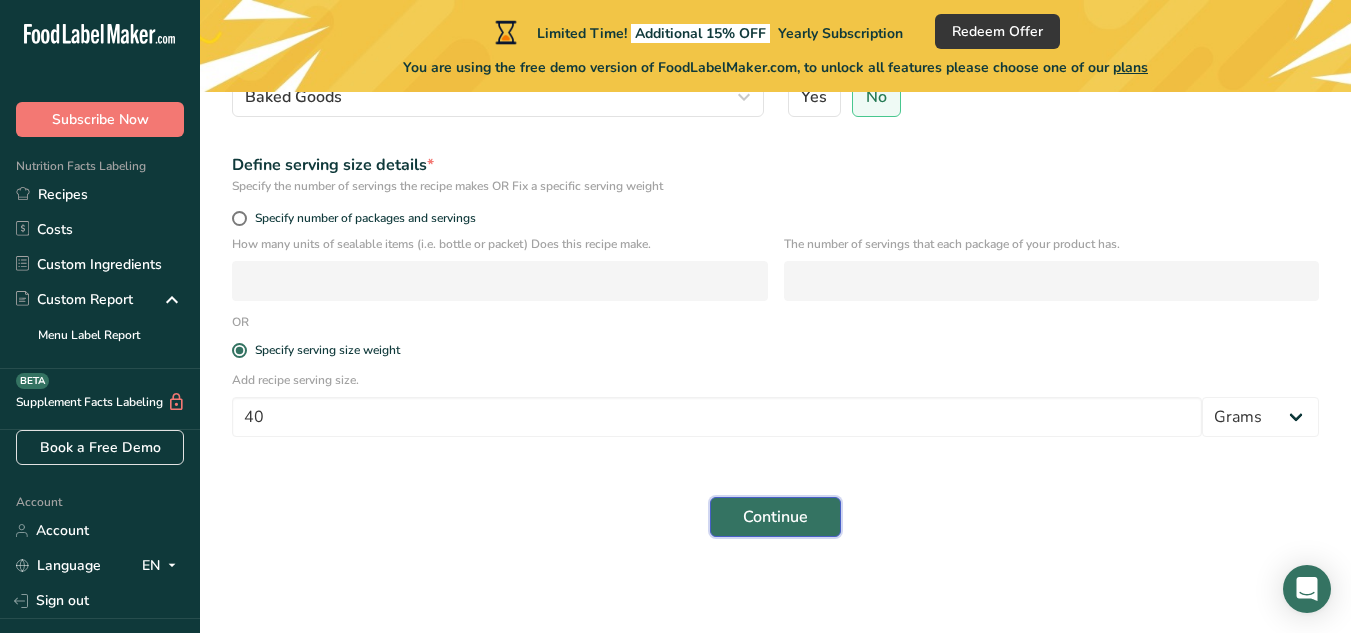 click on "Continue" at bounding box center [775, 517] 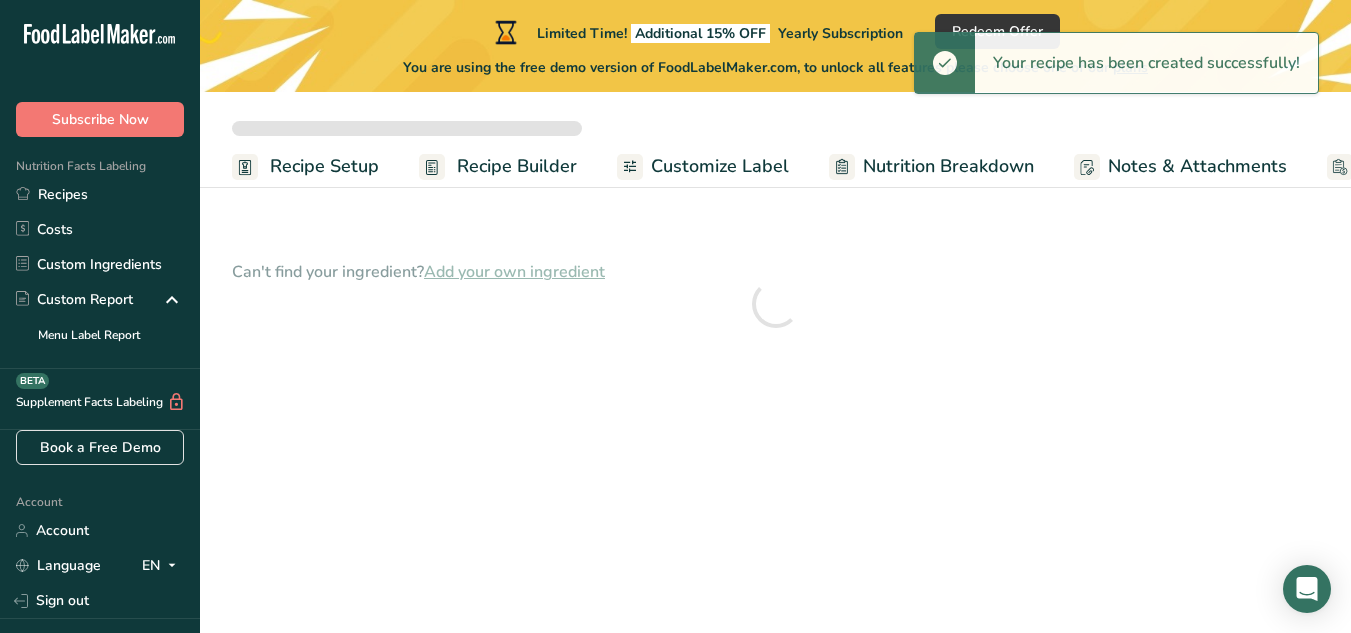 scroll, scrollTop: 0, scrollLeft: 0, axis: both 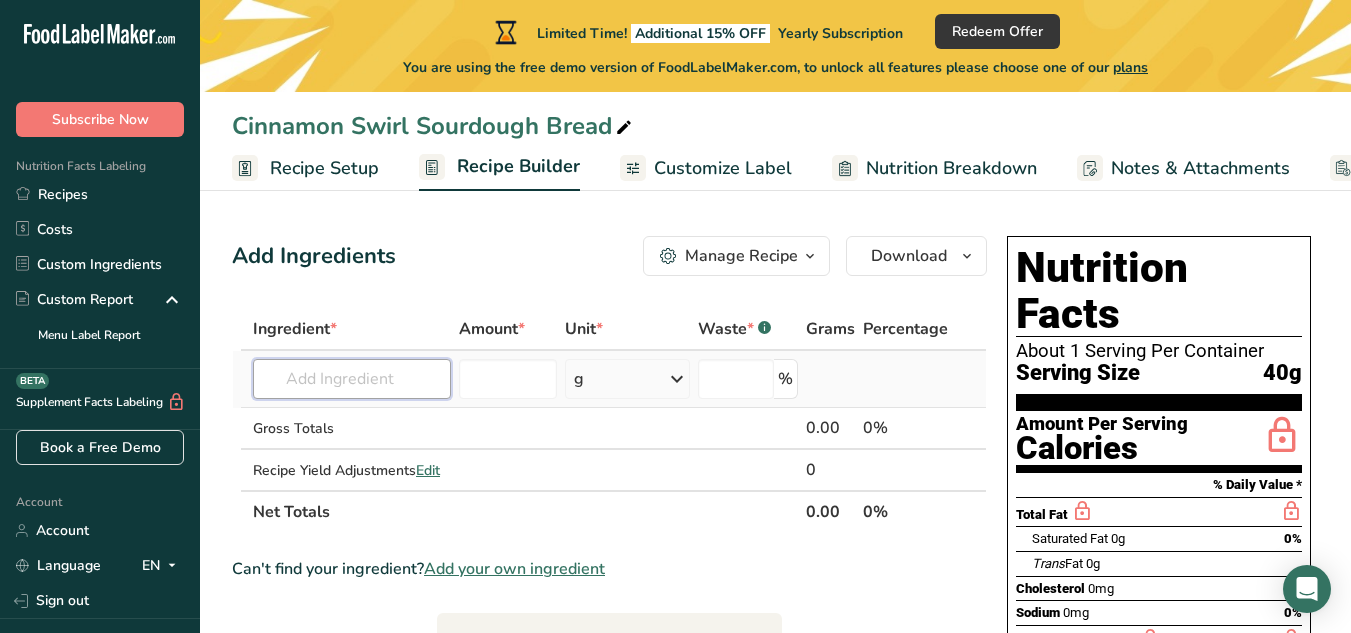 click at bounding box center [352, 379] 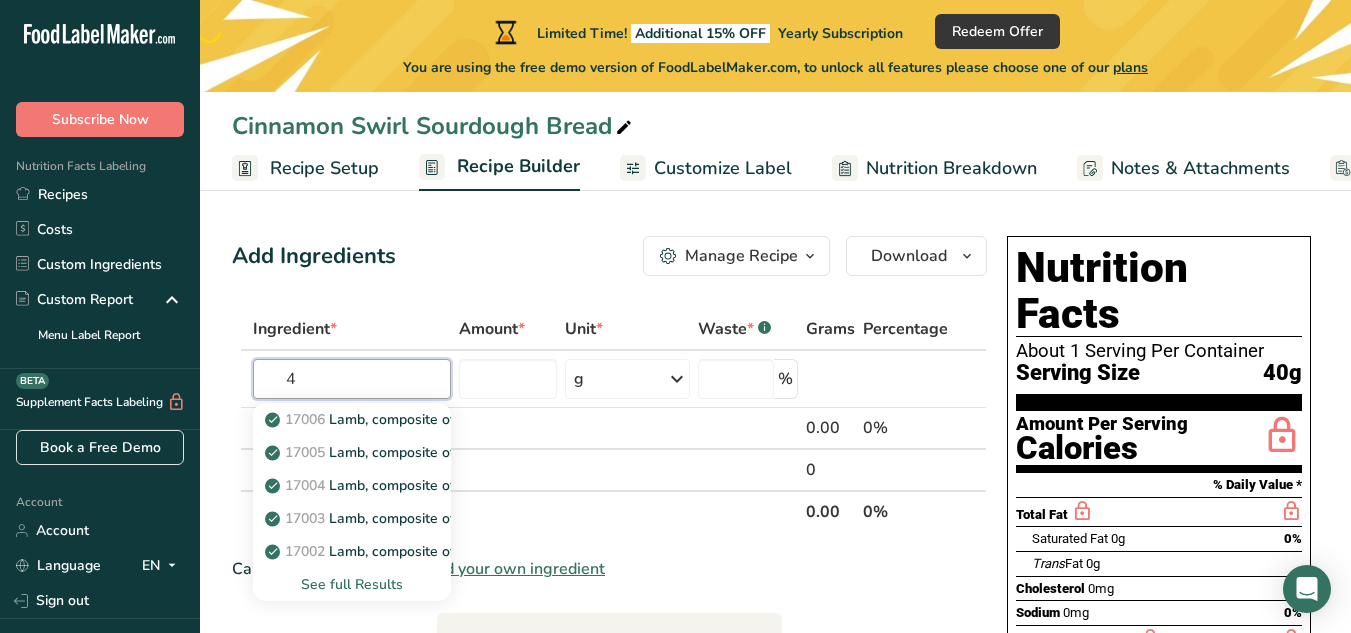 type on "4" 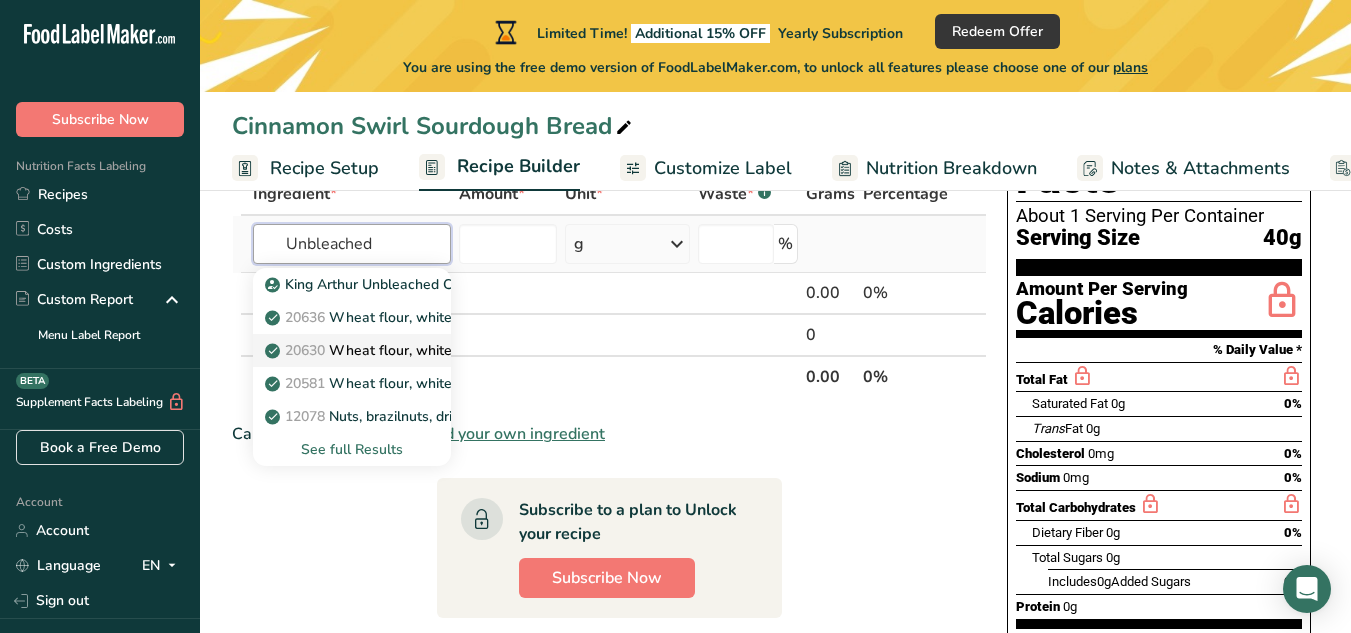 scroll, scrollTop: 100, scrollLeft: 0, axis: vertical 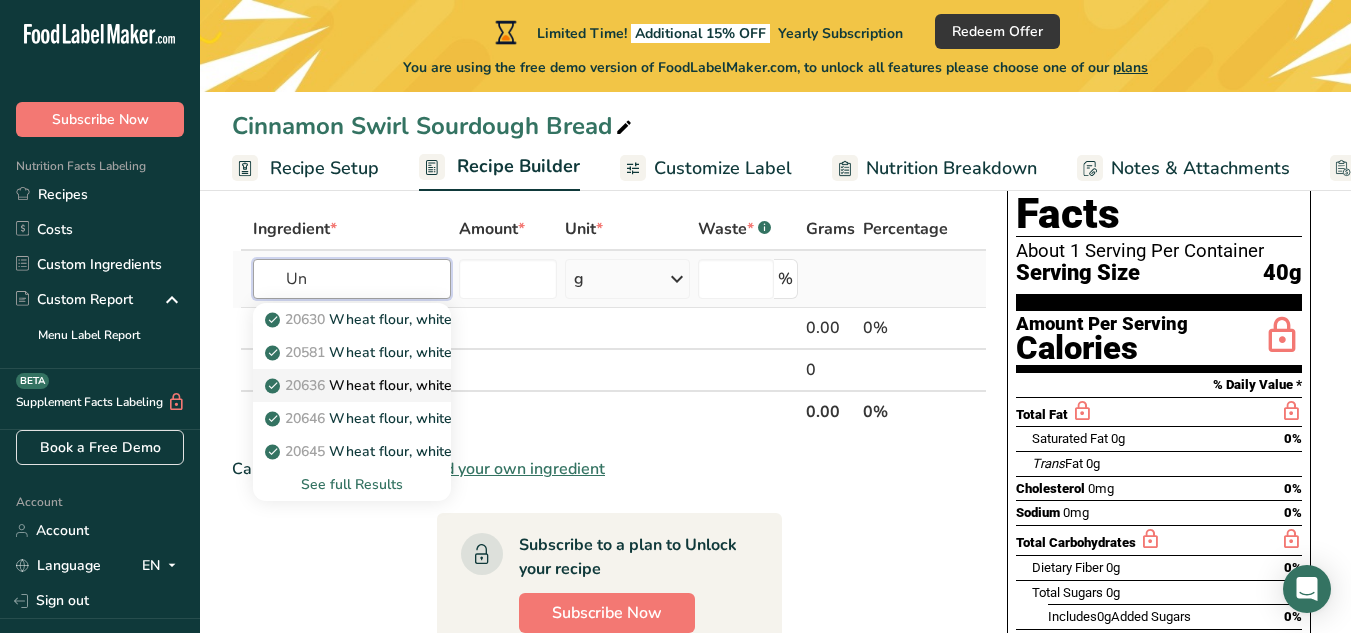 type on "U" 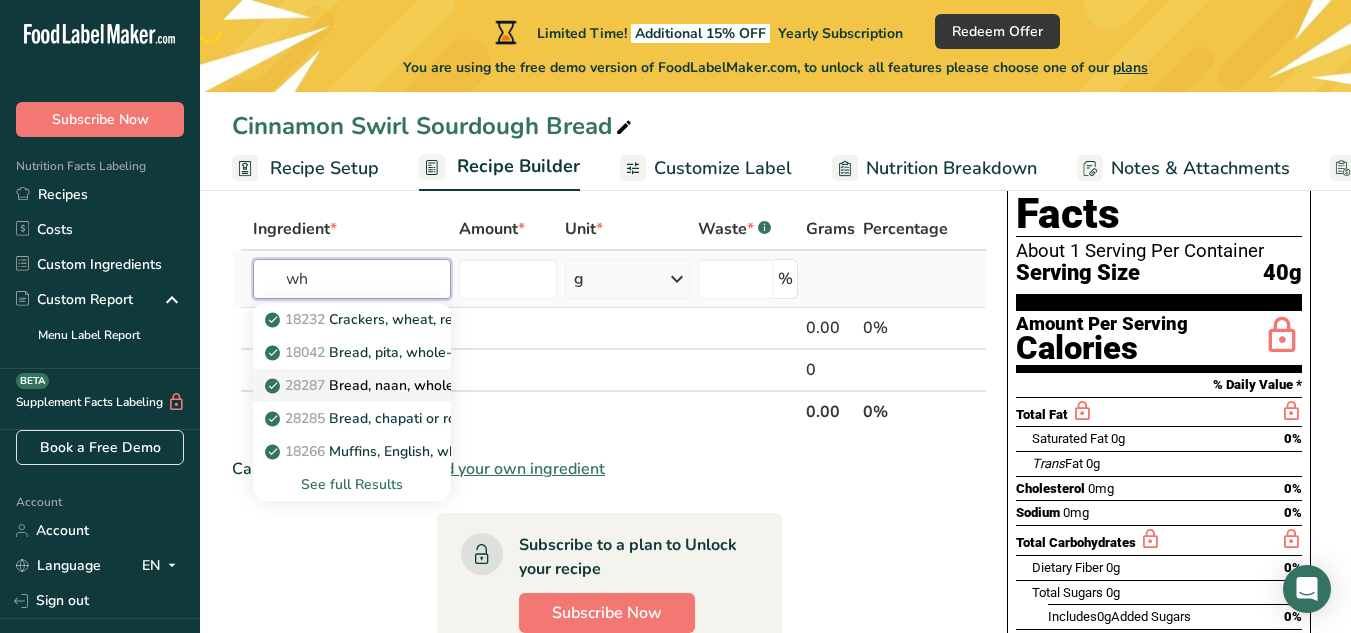 type on "w" 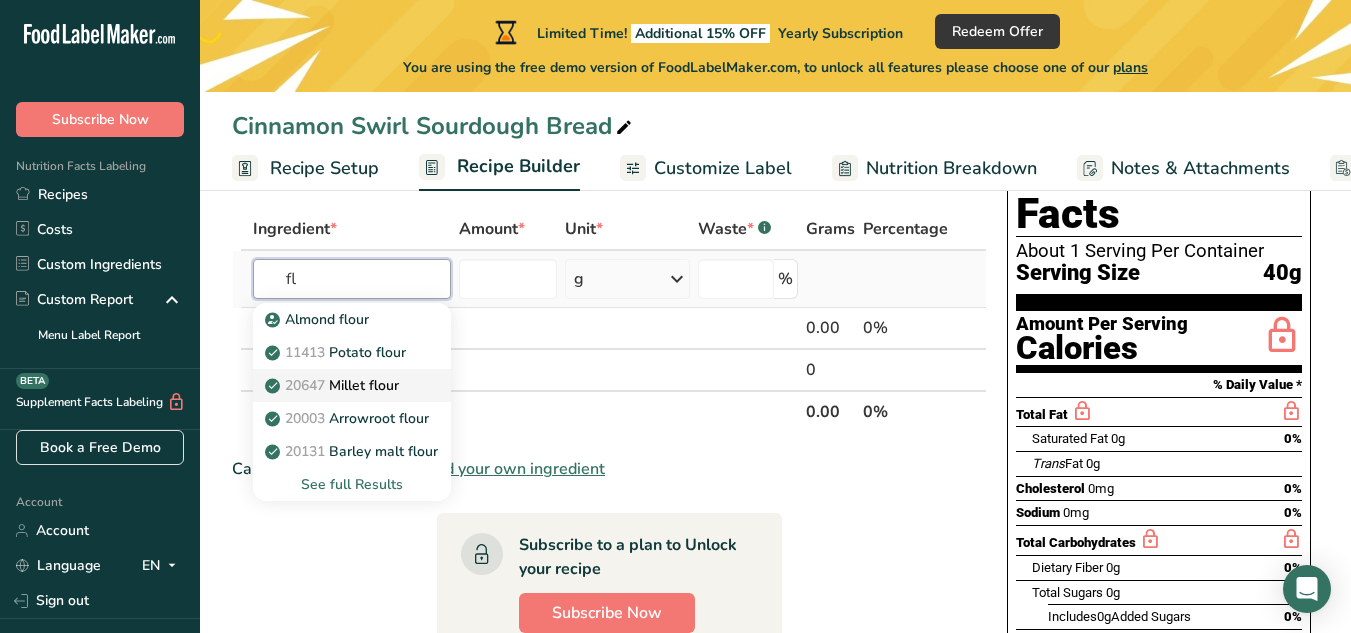 type on "f" 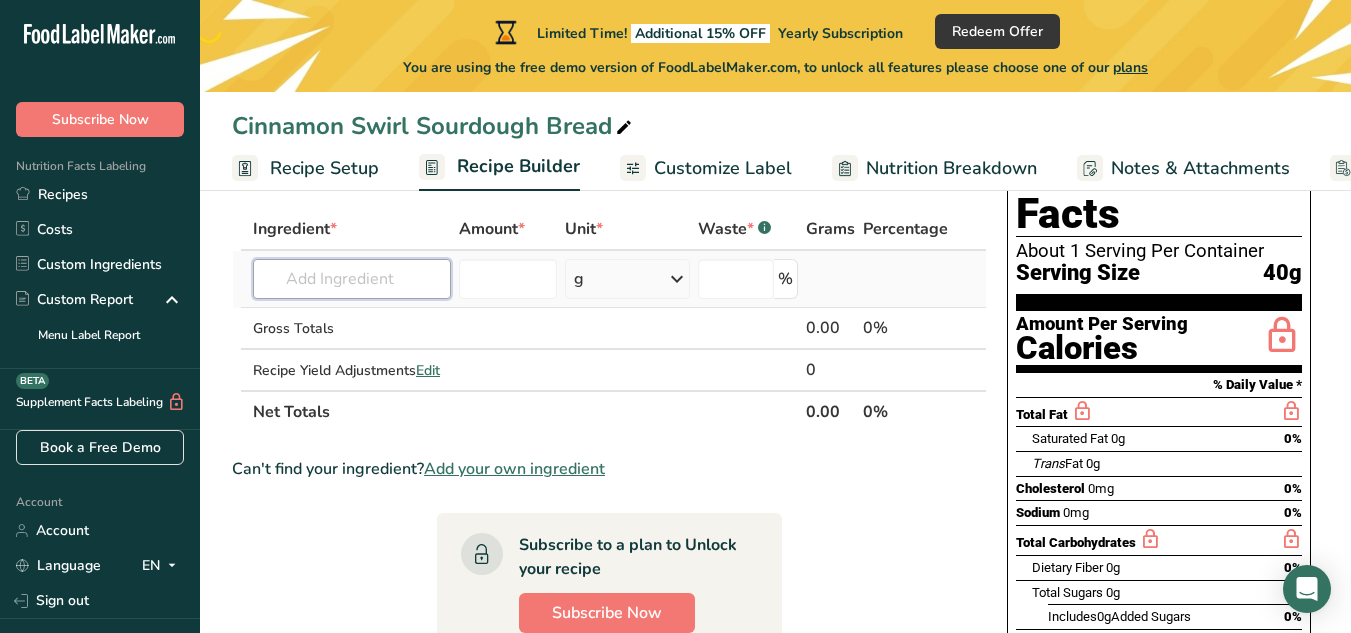 type on "u" 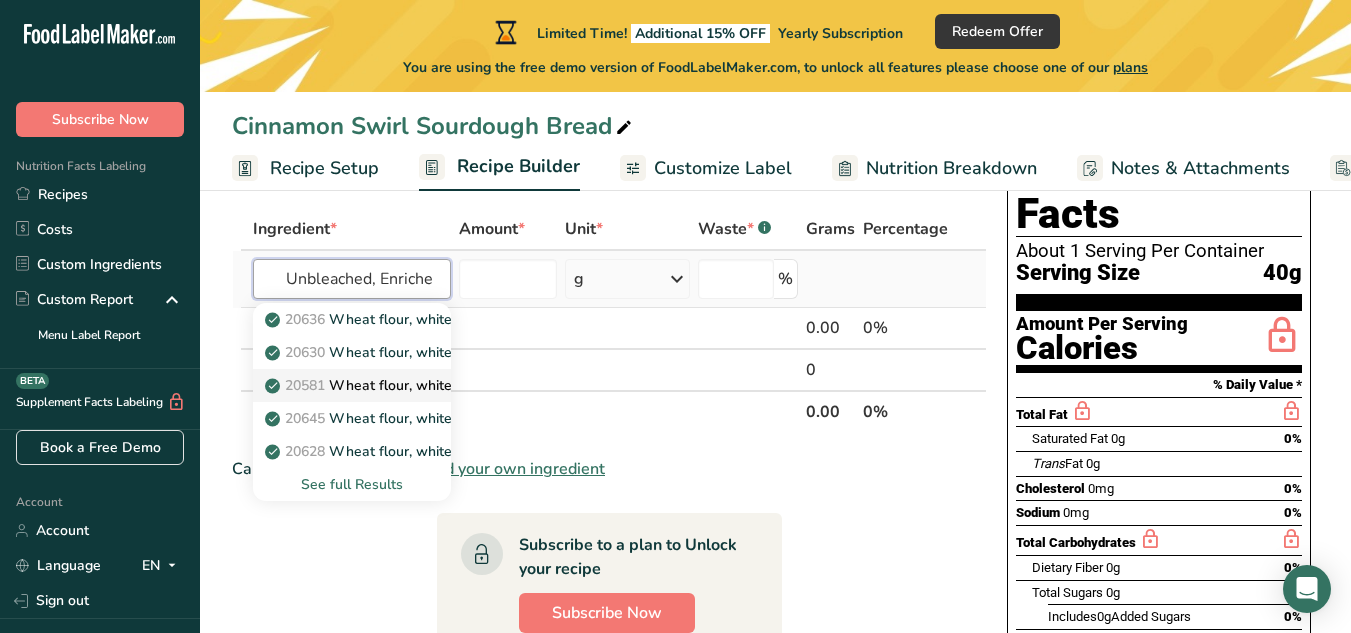 scroll, scrollTop: 0, scrollLeft: 0, axis: both 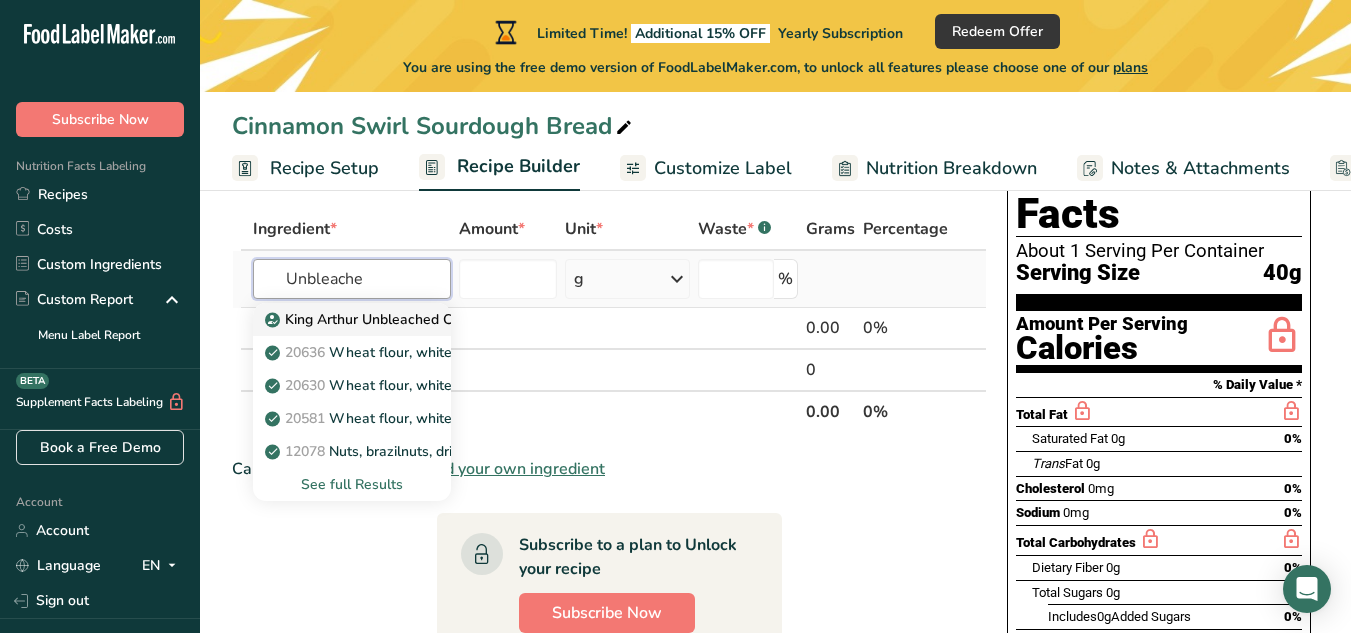 type on "Unbleache" 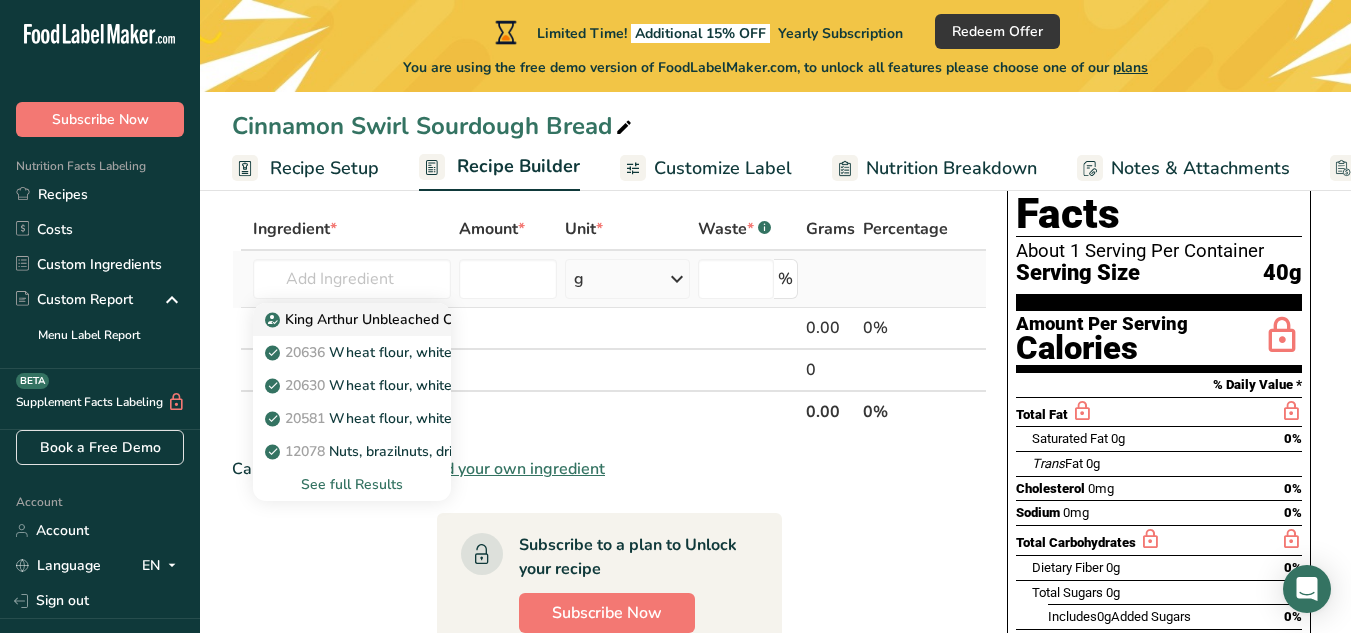 click on "King Arthur Unbleached Cake Flour" at bounding box center [390, 319] 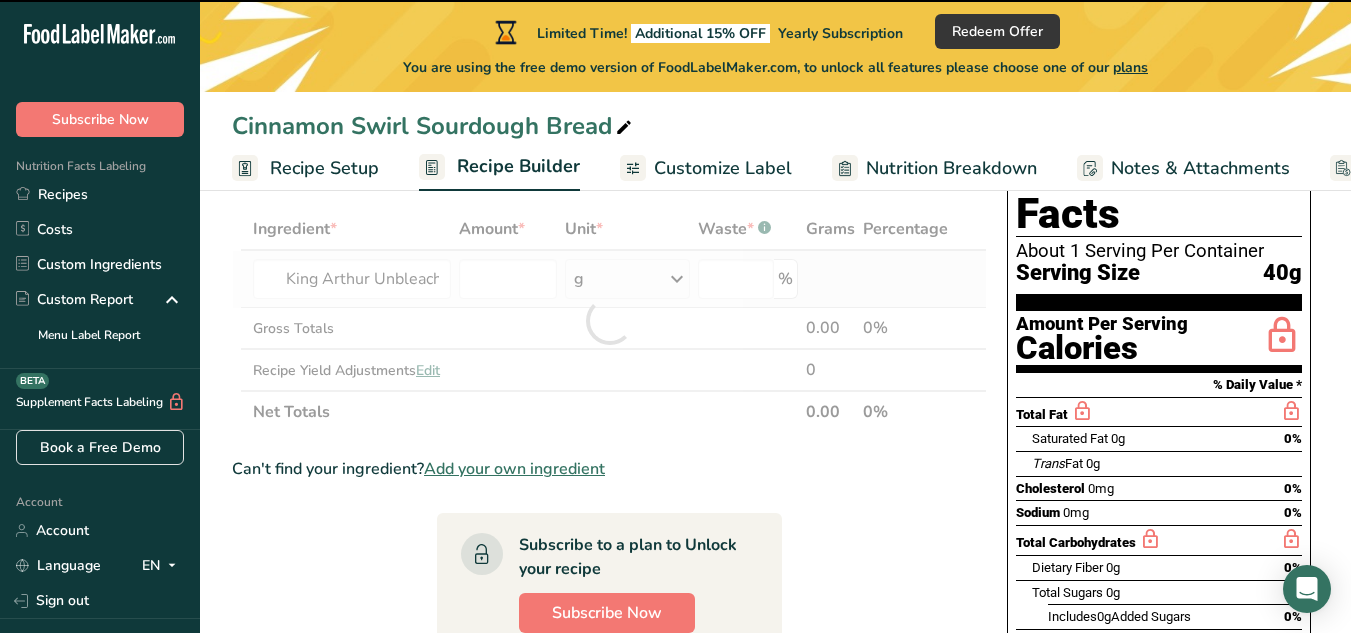type on "0" 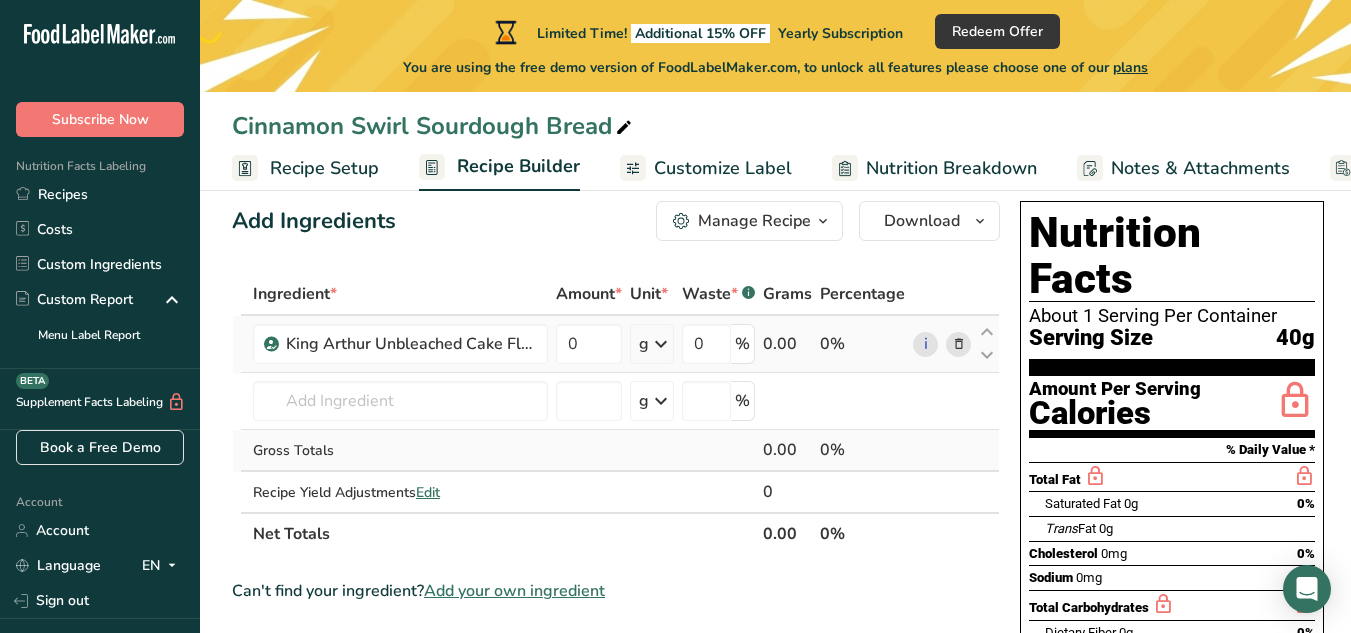 scroll, scrollTop: 0, scrollLeft: 0, axis: both 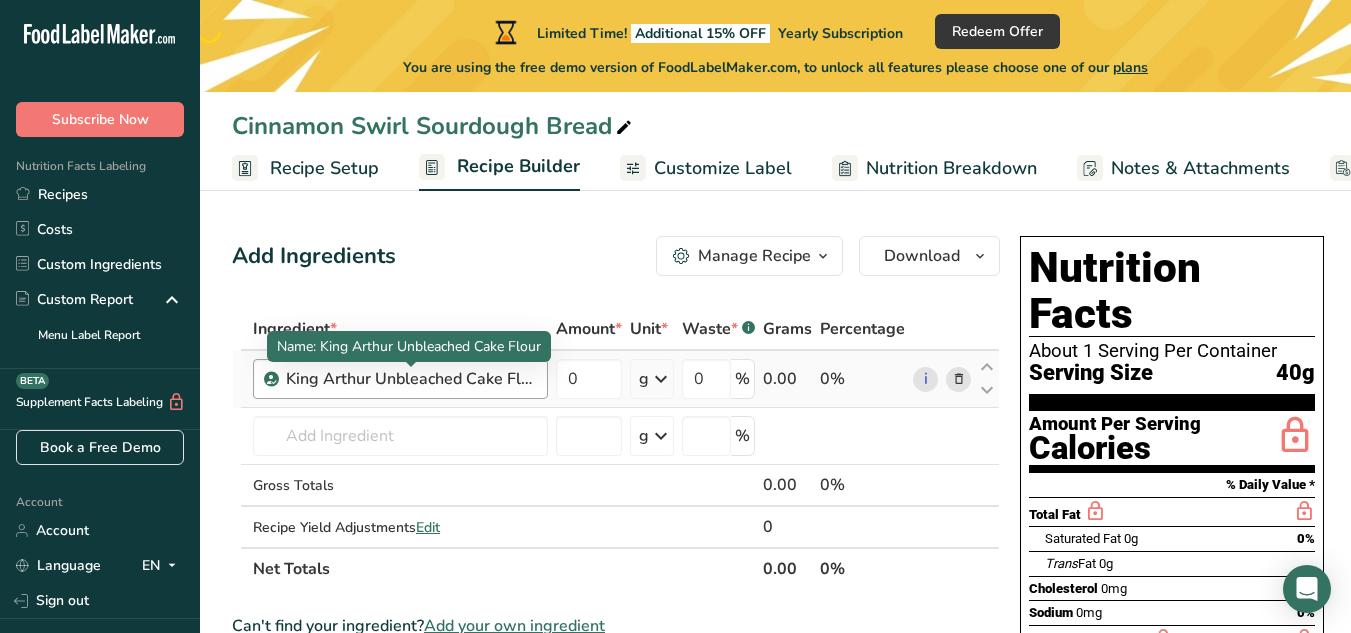 click on "King Arthur Unbleached Cake Flour" at bounding box center (411, 379) 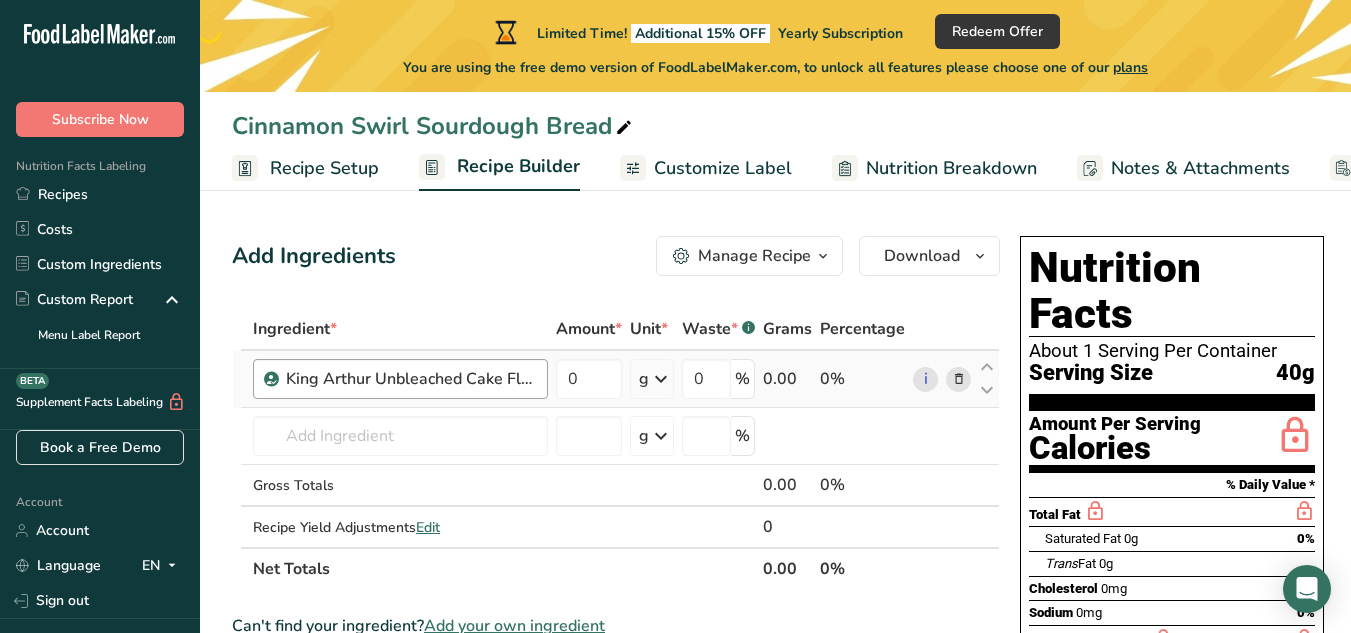 click on "King Arthur Unbleached Cake Flour" at bounding box center (400, 379) 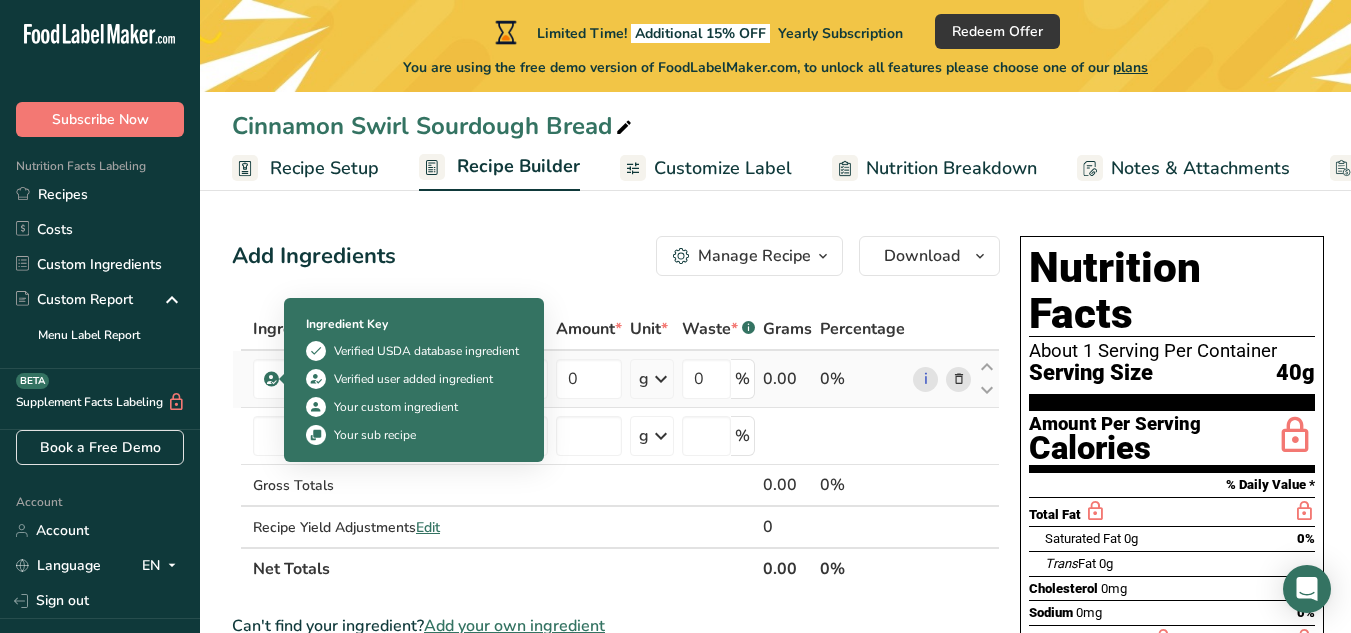 drag, startPoint x: 535, startPoint y: 375, endPoint x: 274, endPoint y: 377, distance: 261.00766 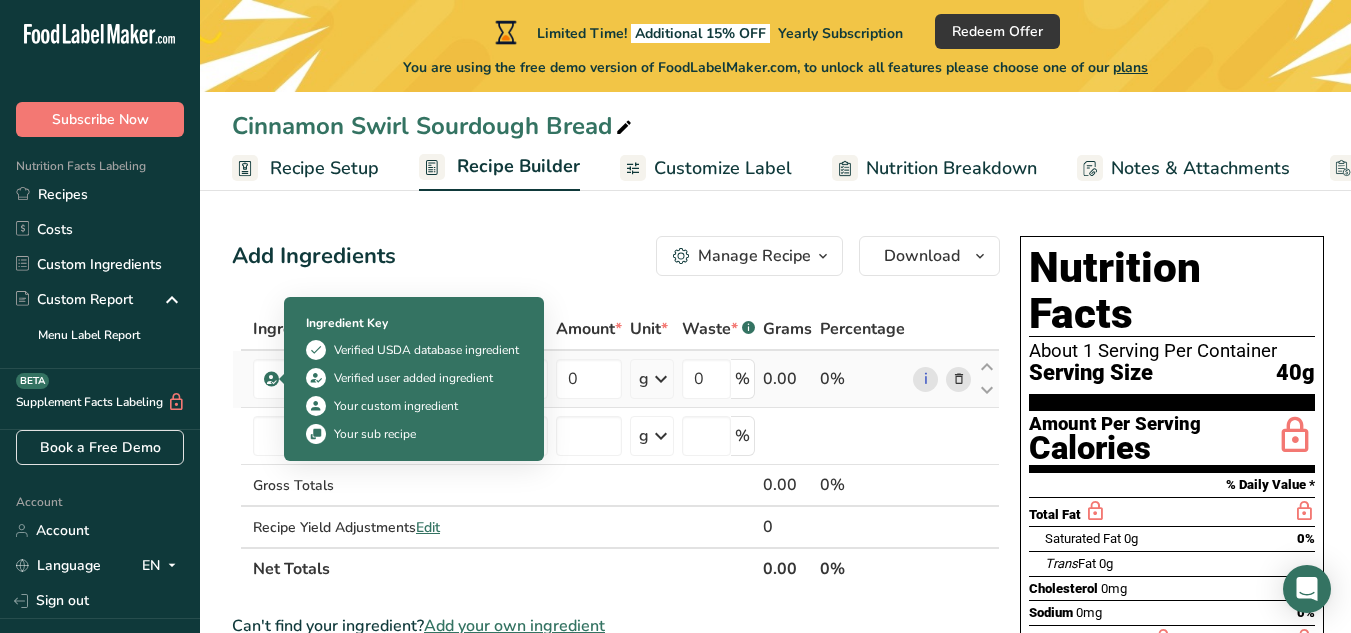 click at bounding box center [272, 379] 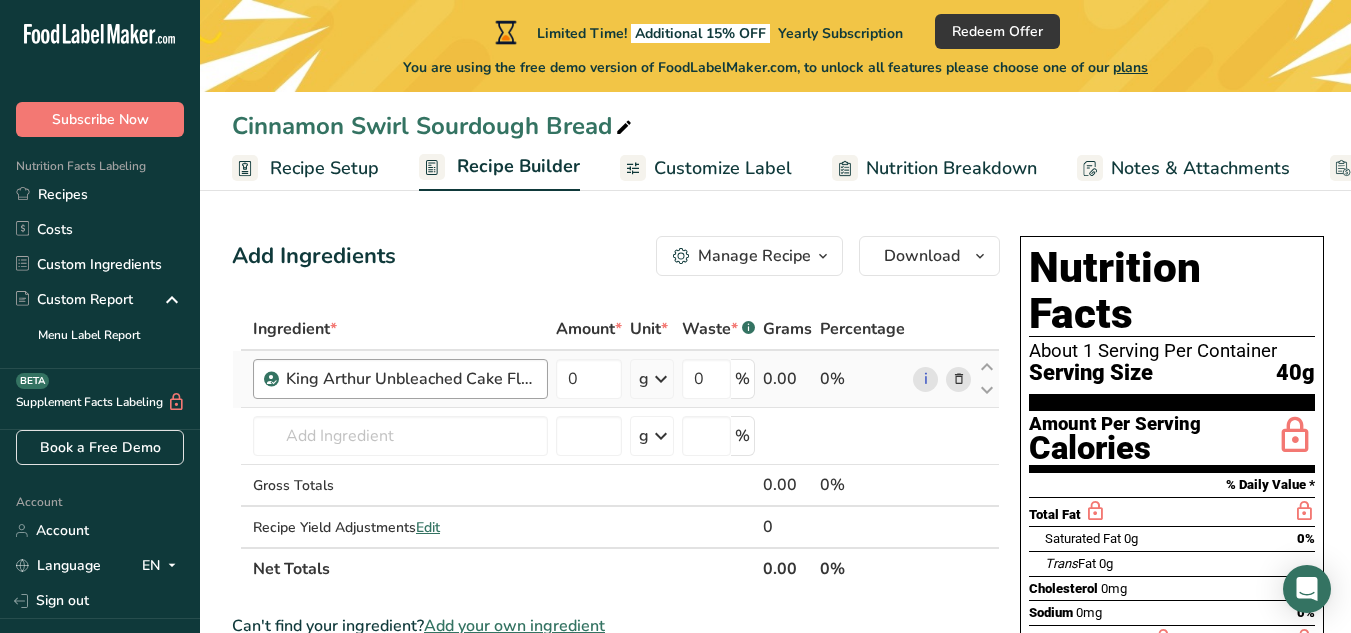 click on "King Arthur Unbleached Cake Flour" at bounding box center [400, 379] 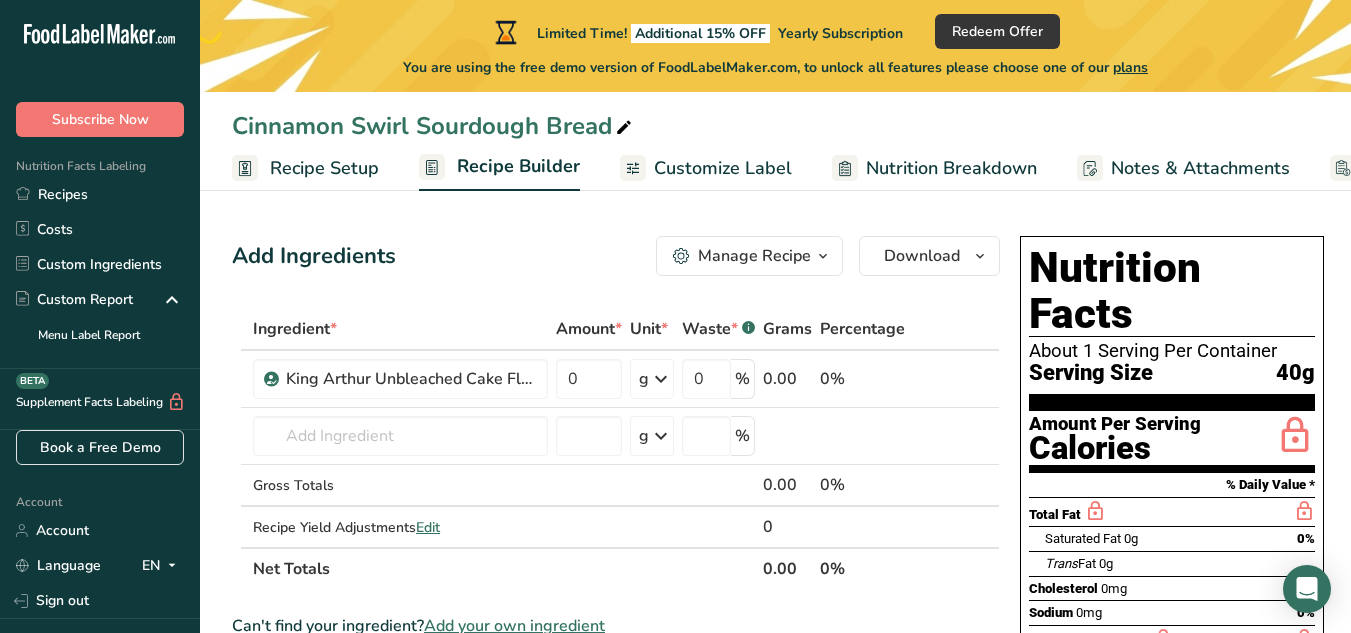 click at bounding box center [823, 256] 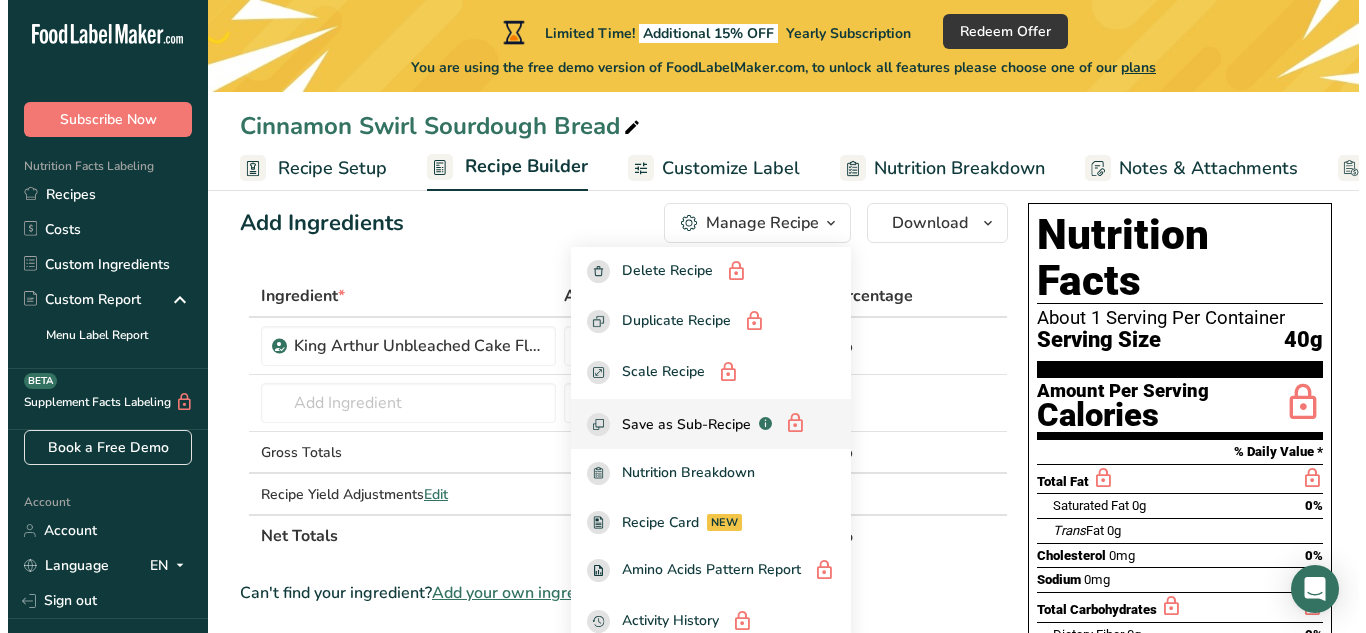scroll, scrollTop: 0, scrollLeft: 0, axis: both 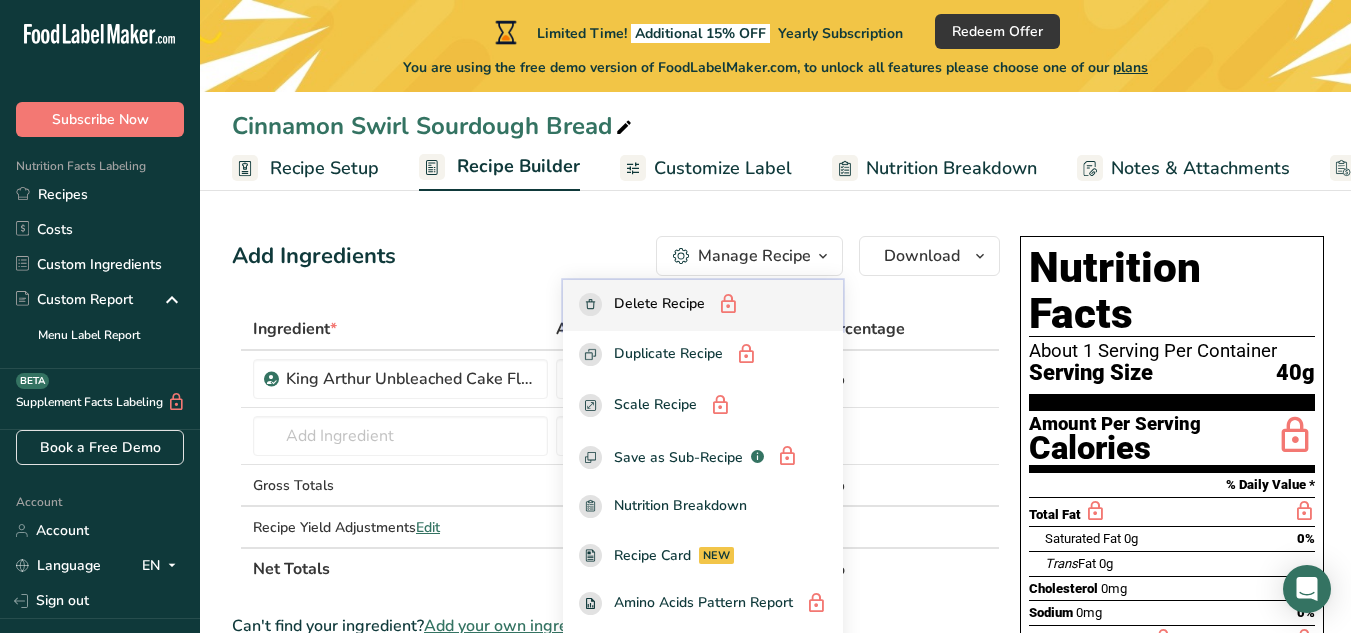 click on "Delete Recipe" at bounding box center (659, 305) 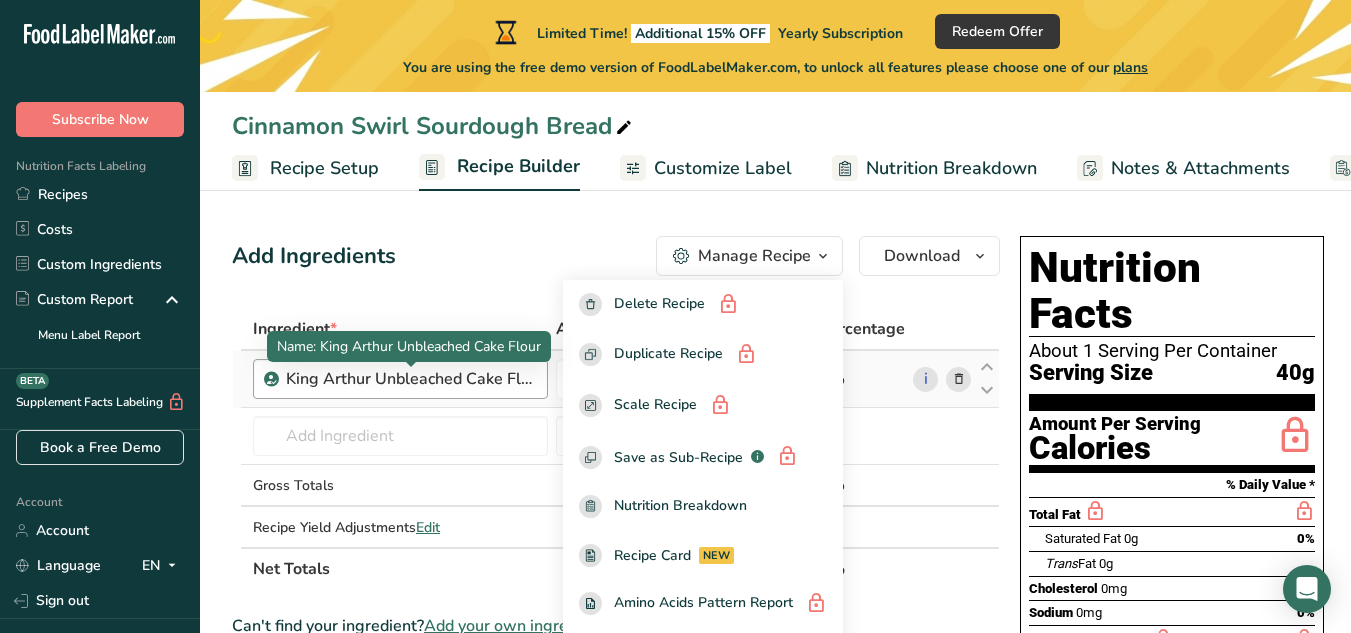 click on "King Arthur Unbleached Cake Flour" at bounding box center [411, 379] 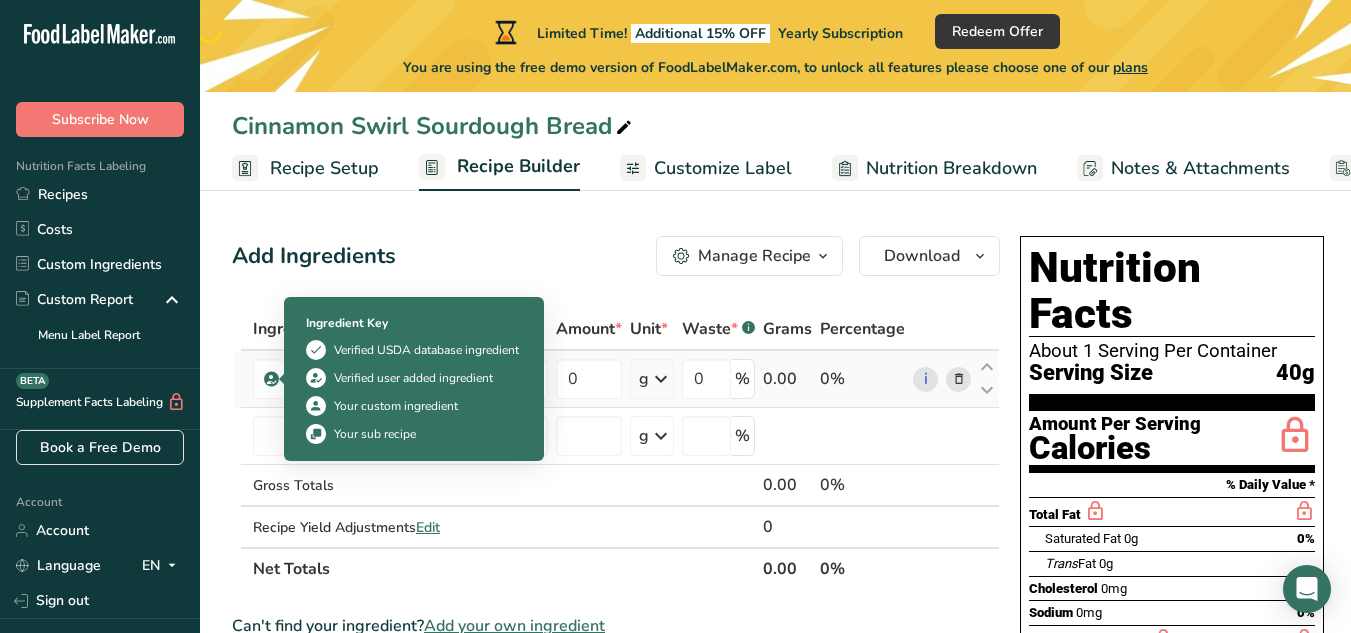click at bounding box center [272, 379] 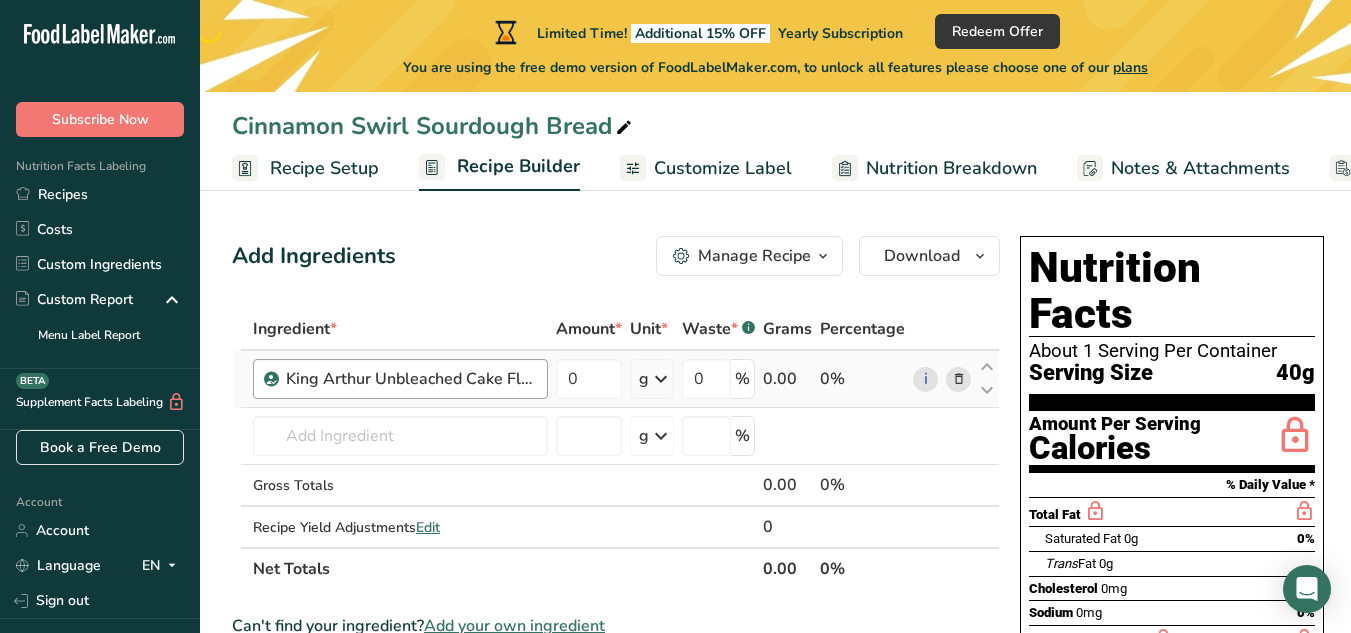 click on "King Arthur Unbleached Cake Flour" at bounding box center (400, 379) 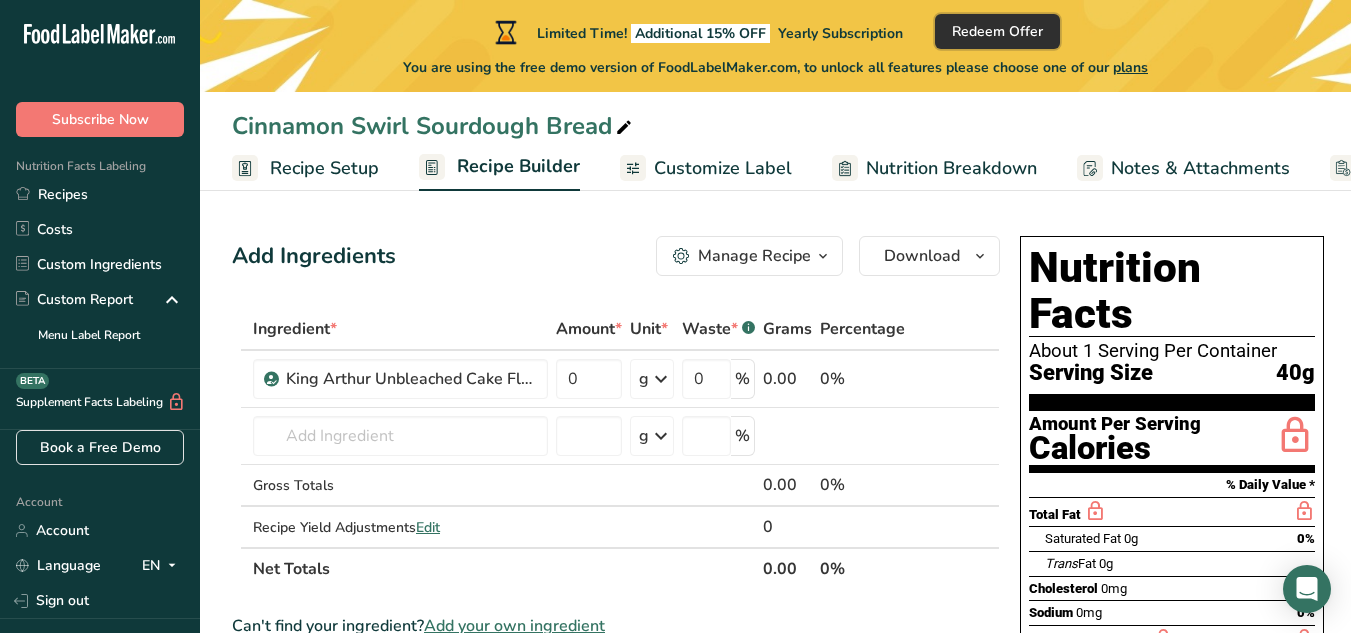 click on "Redeem Offer" at bounding box center (997, 31) 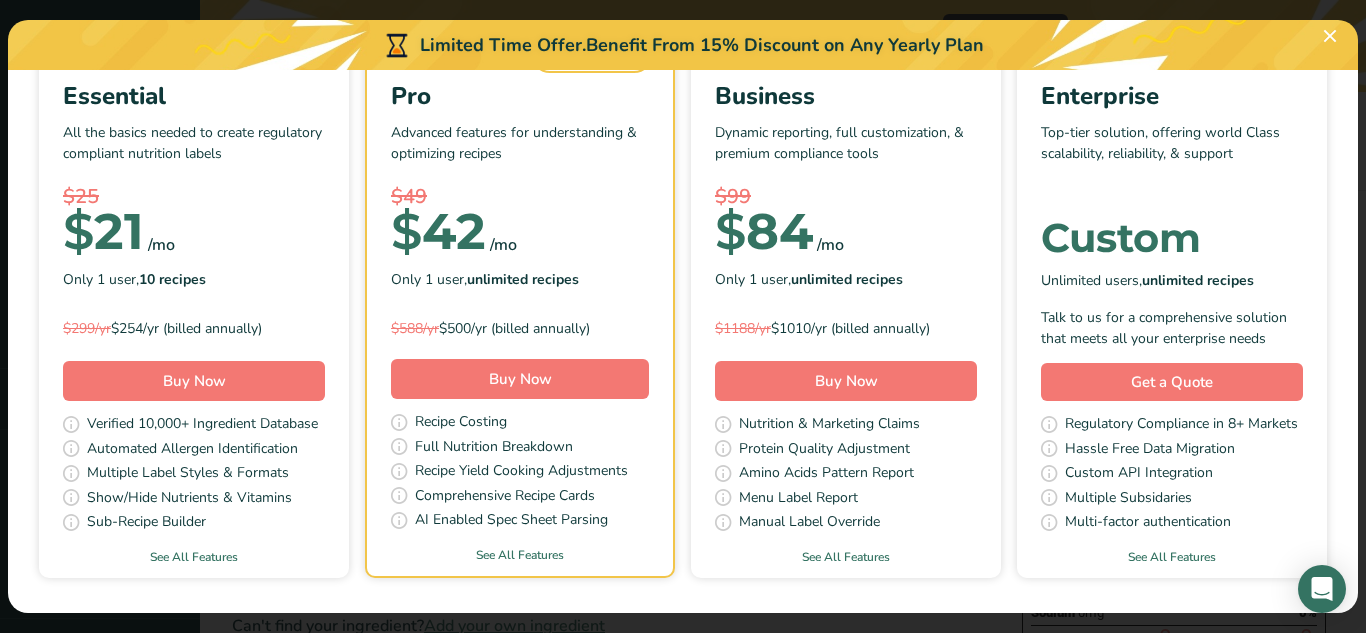 scroll, scrollTop: 0, scrollLeft: 0, axis: both 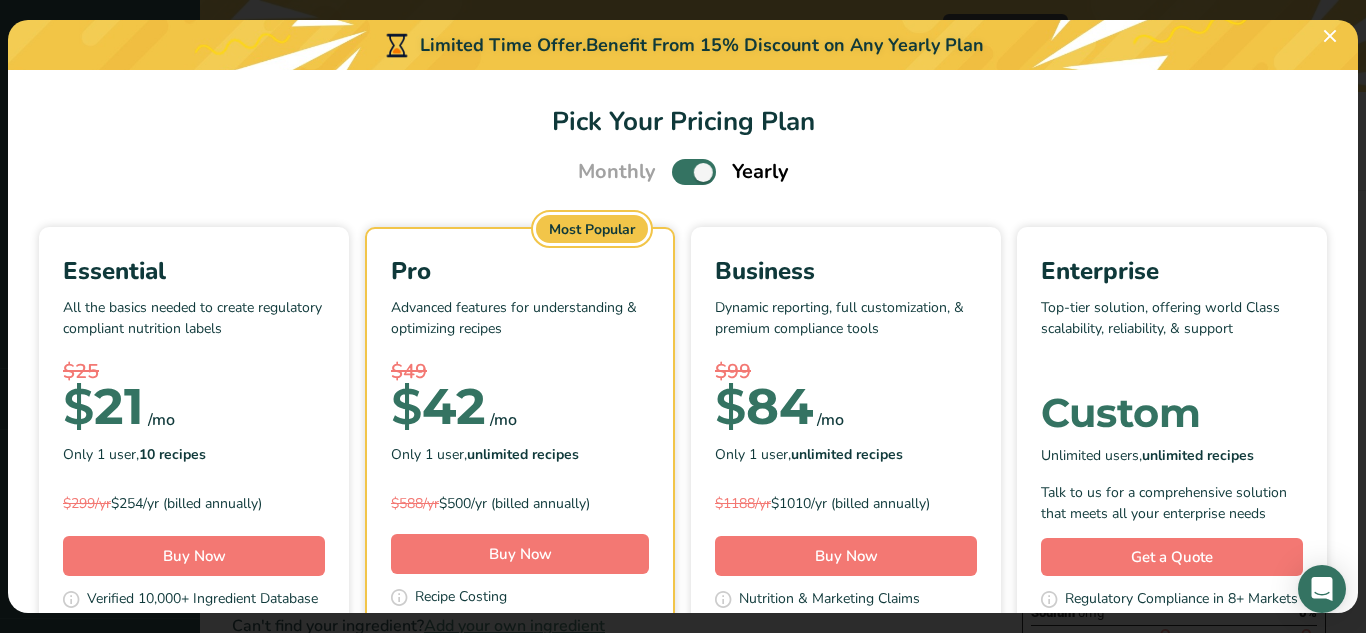 drag, startPoint x: 696, startPoint y: 174, endPoint x: 649, endPoint y: 184, distance: 48.052055 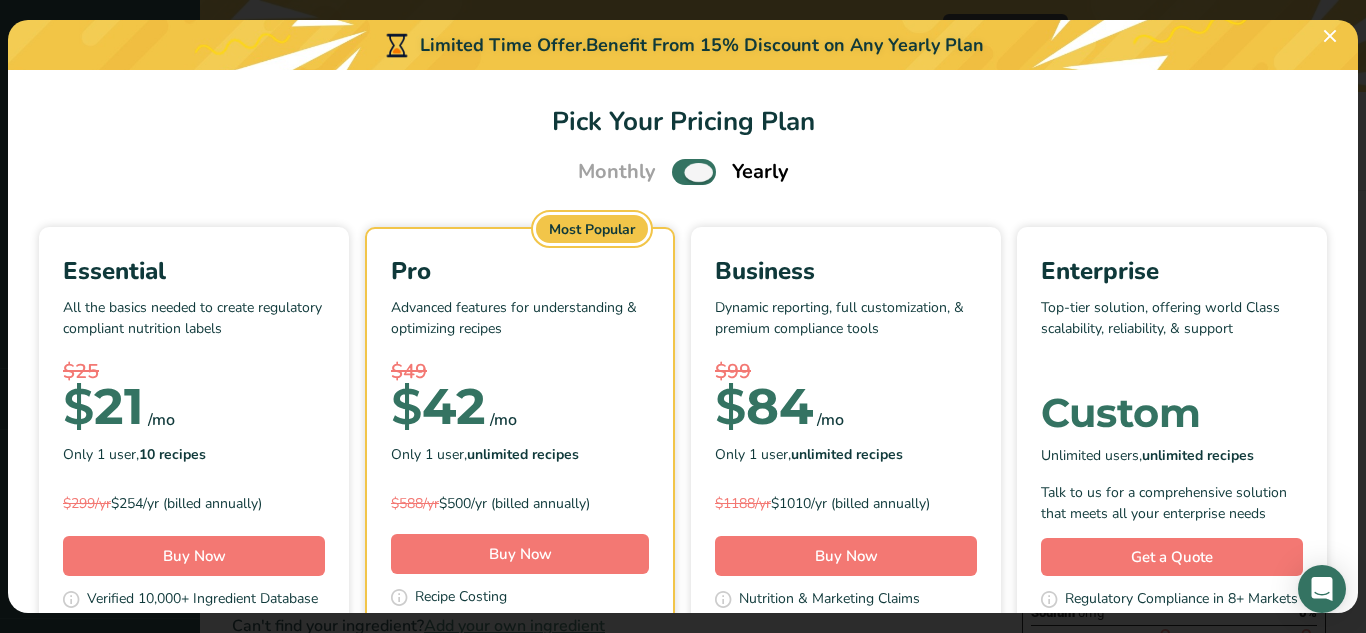 click at bounding box center (694, 171) 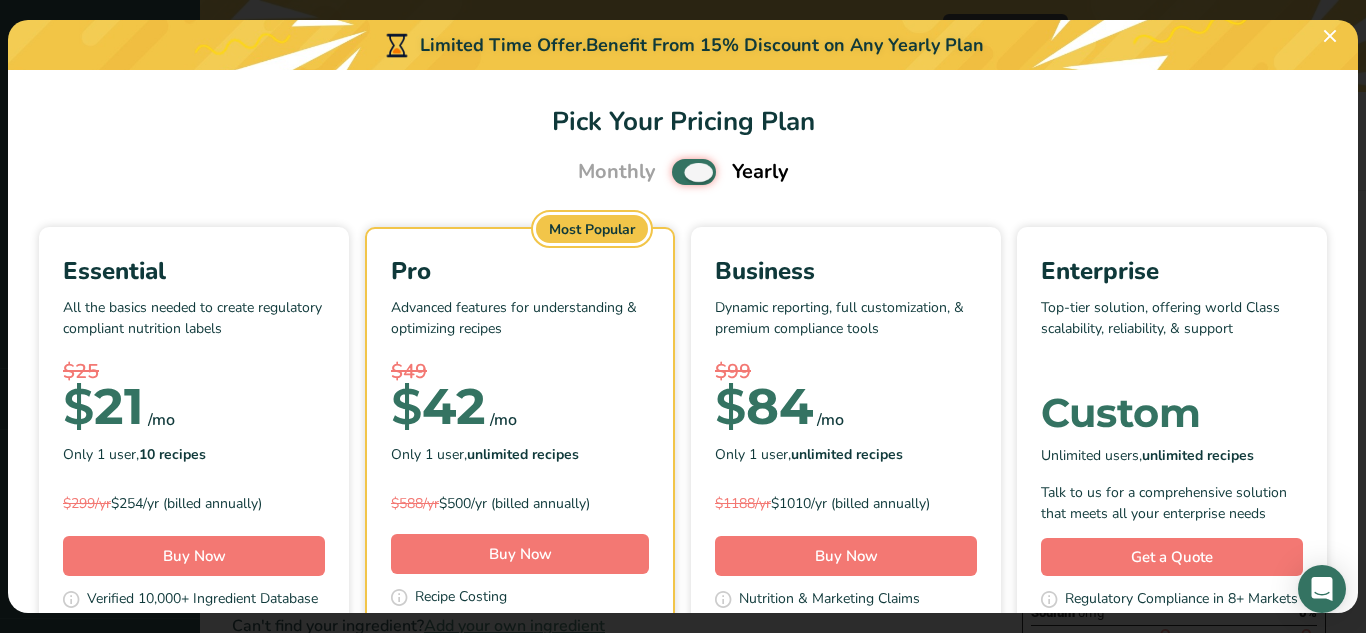 click at bounding box center [678, 172] 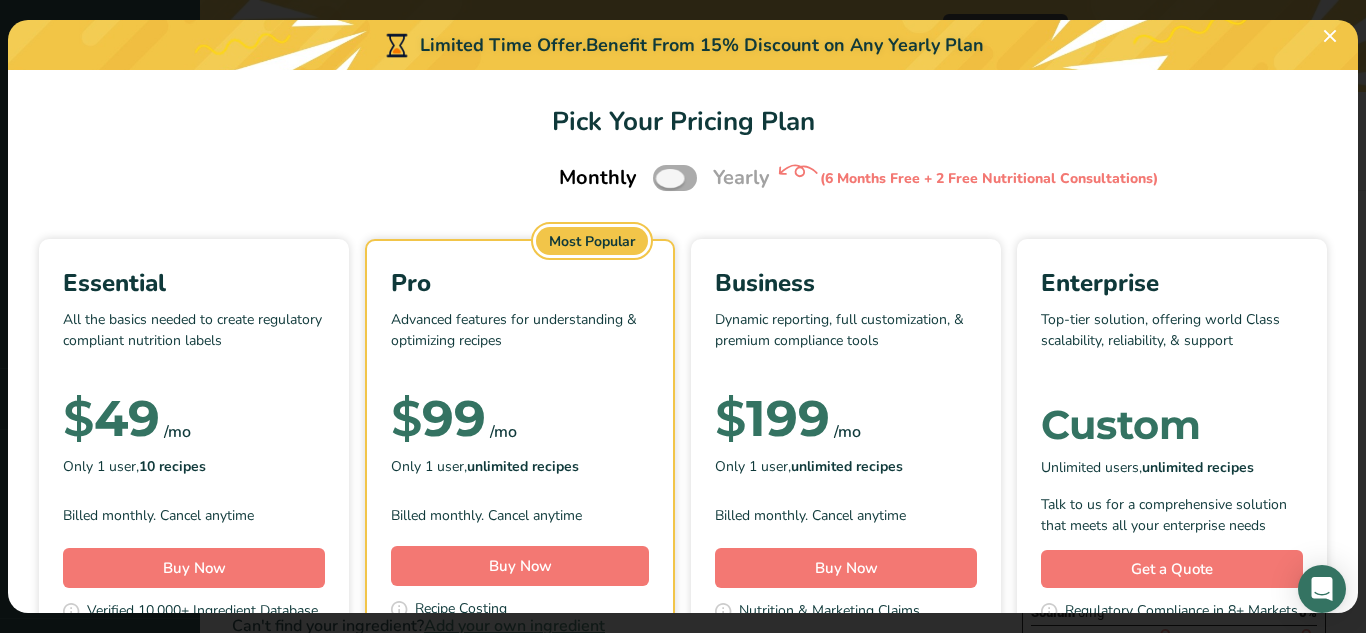 click at bounding box center (675, 177) 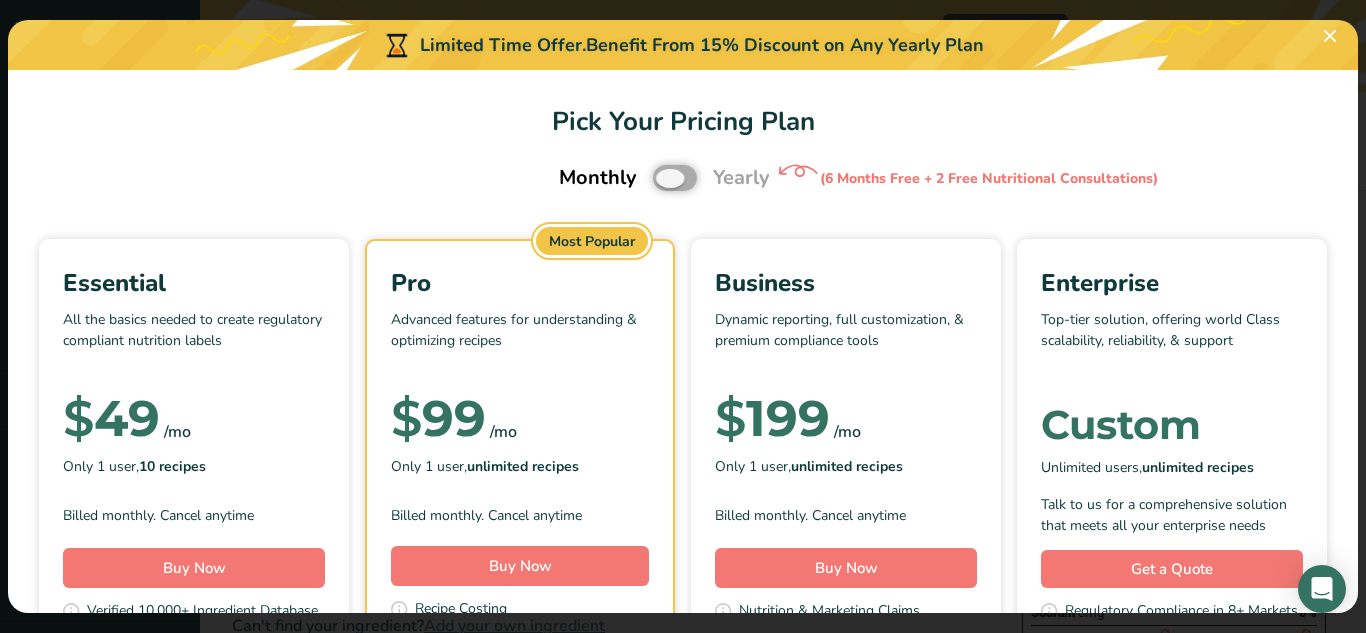 click at bounding box center [659, 178] 